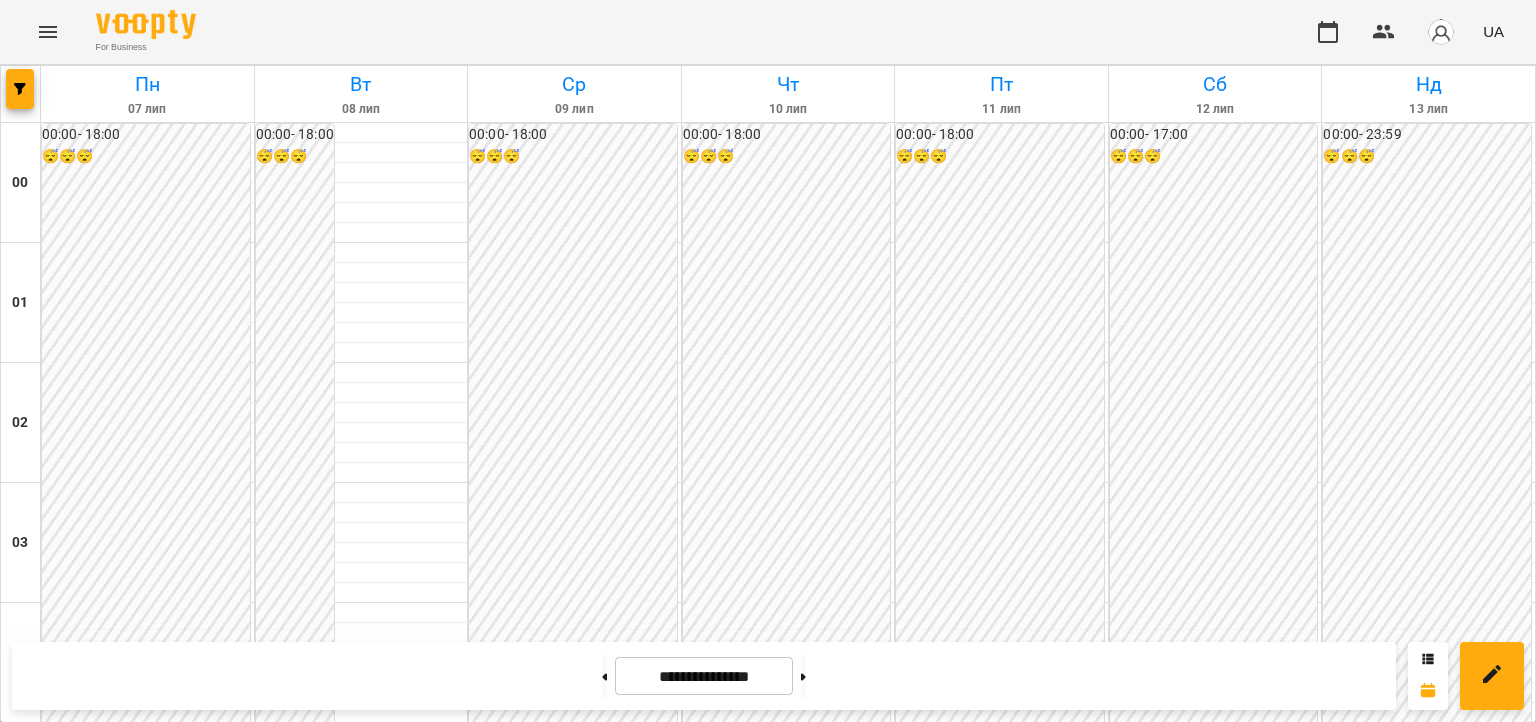scroll, scrollTop: 0, scrollLeft: 0, axis: both 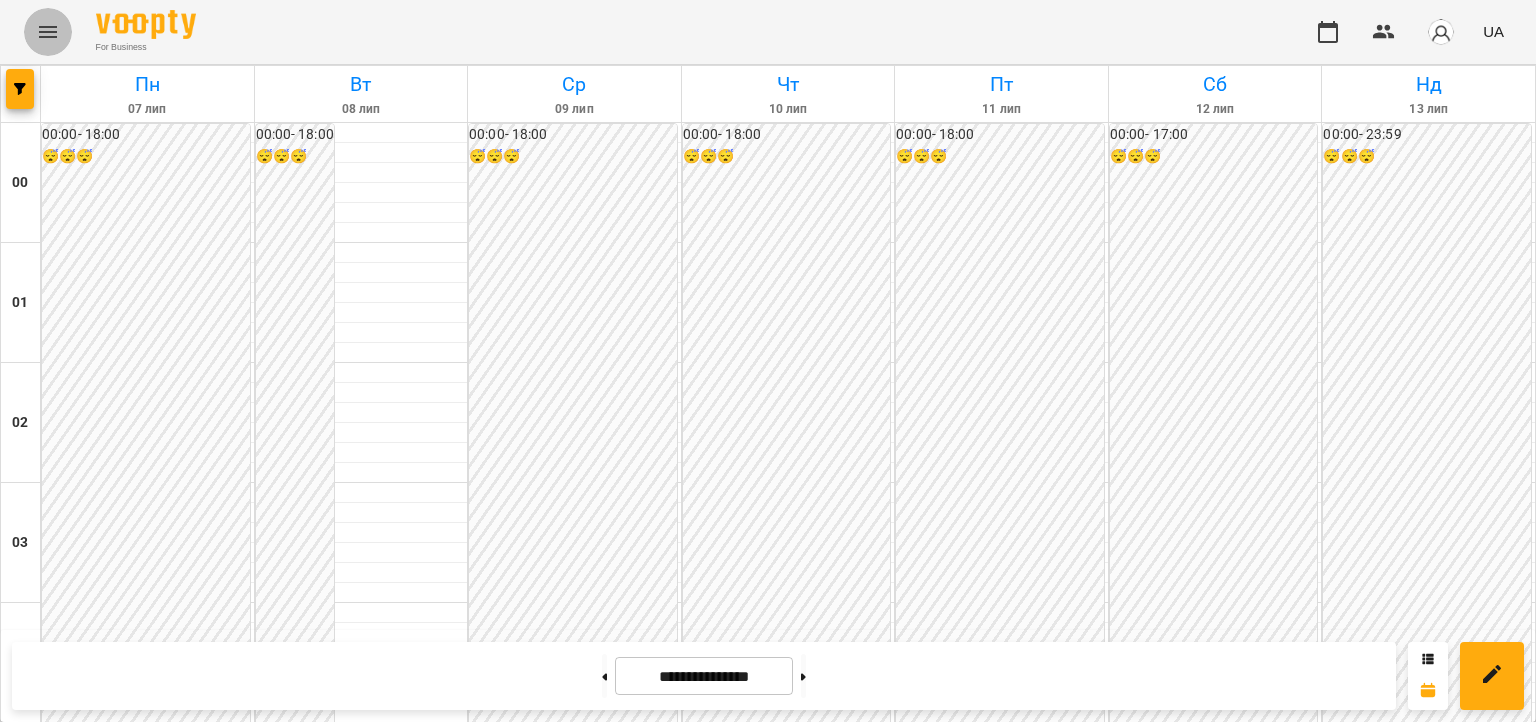 click 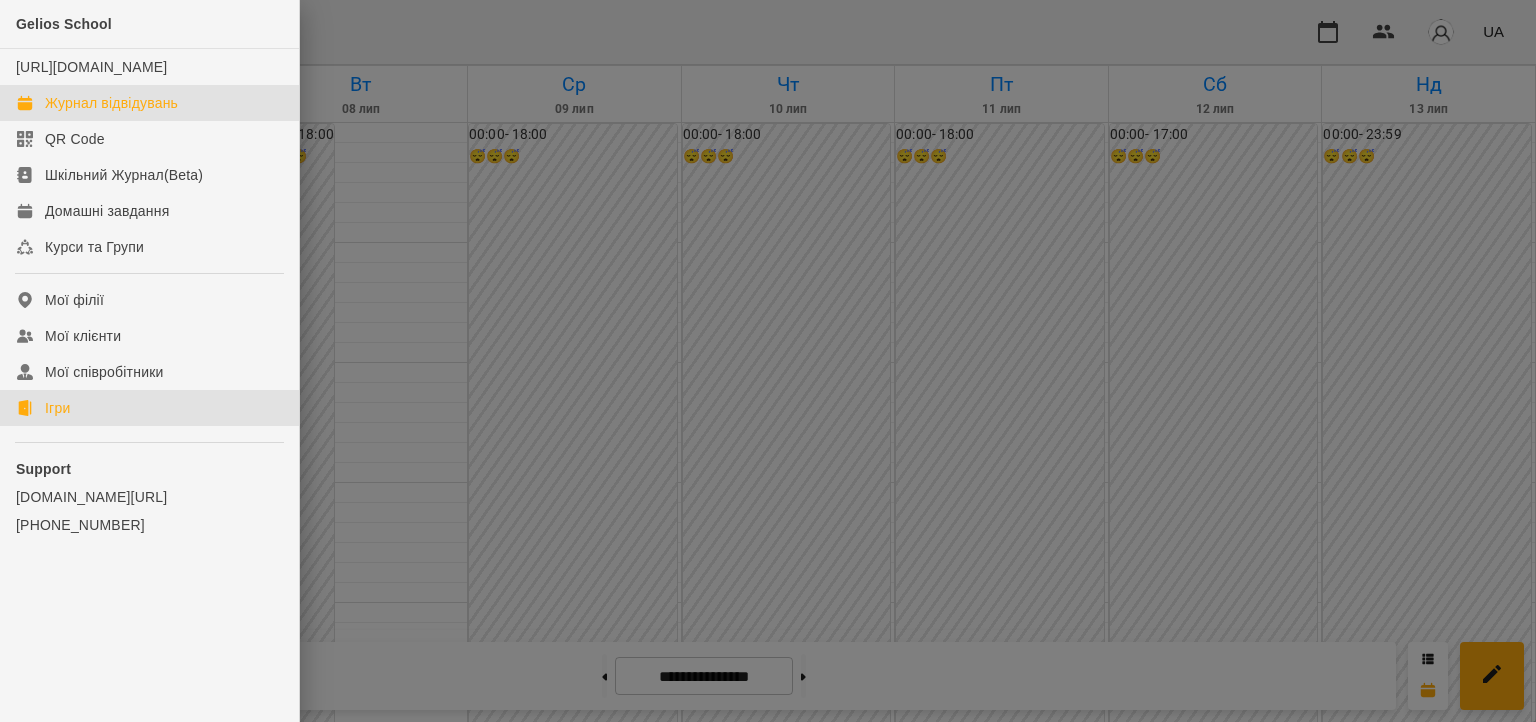 click on "Ігри" at bounding box center [57, 408] 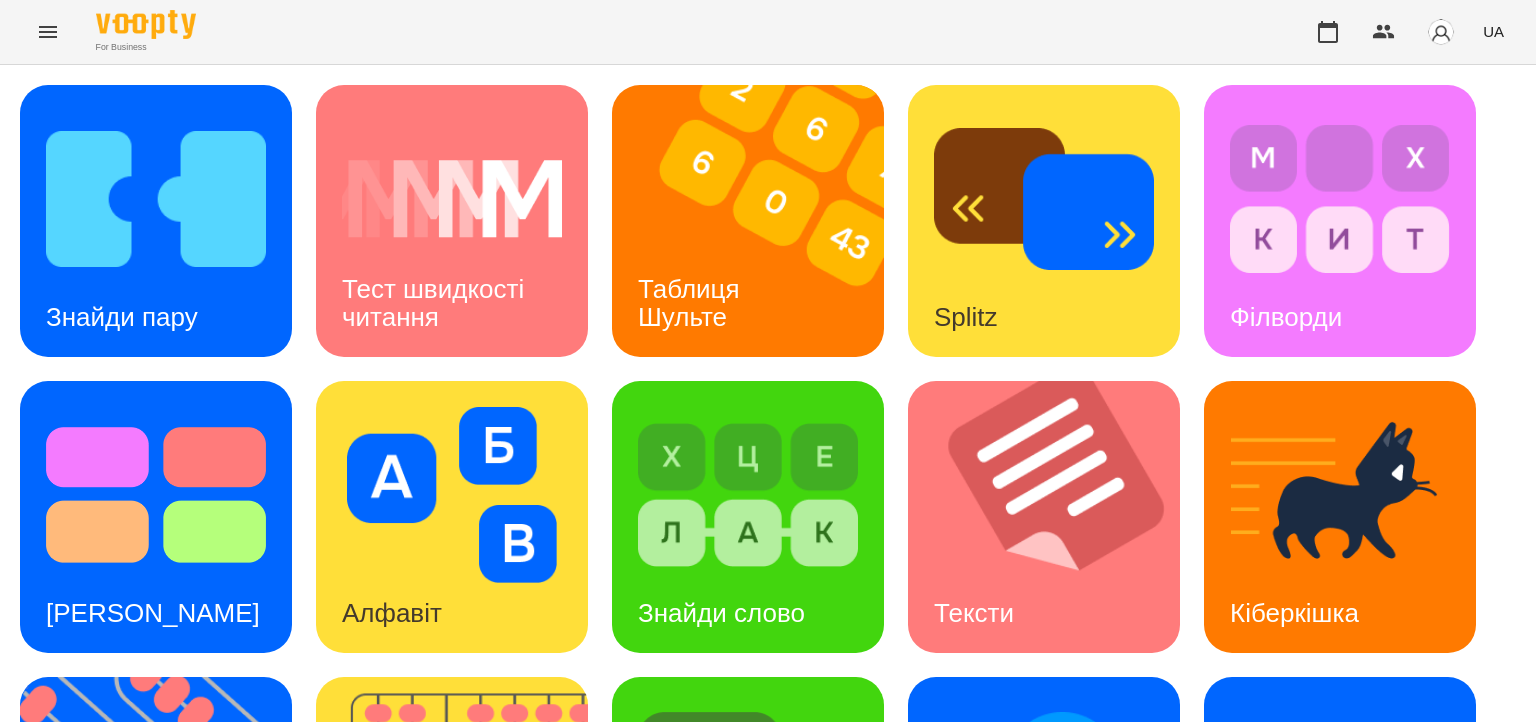 scroll, scrollTop: 538, scrollLeft: 0, axis: vertical 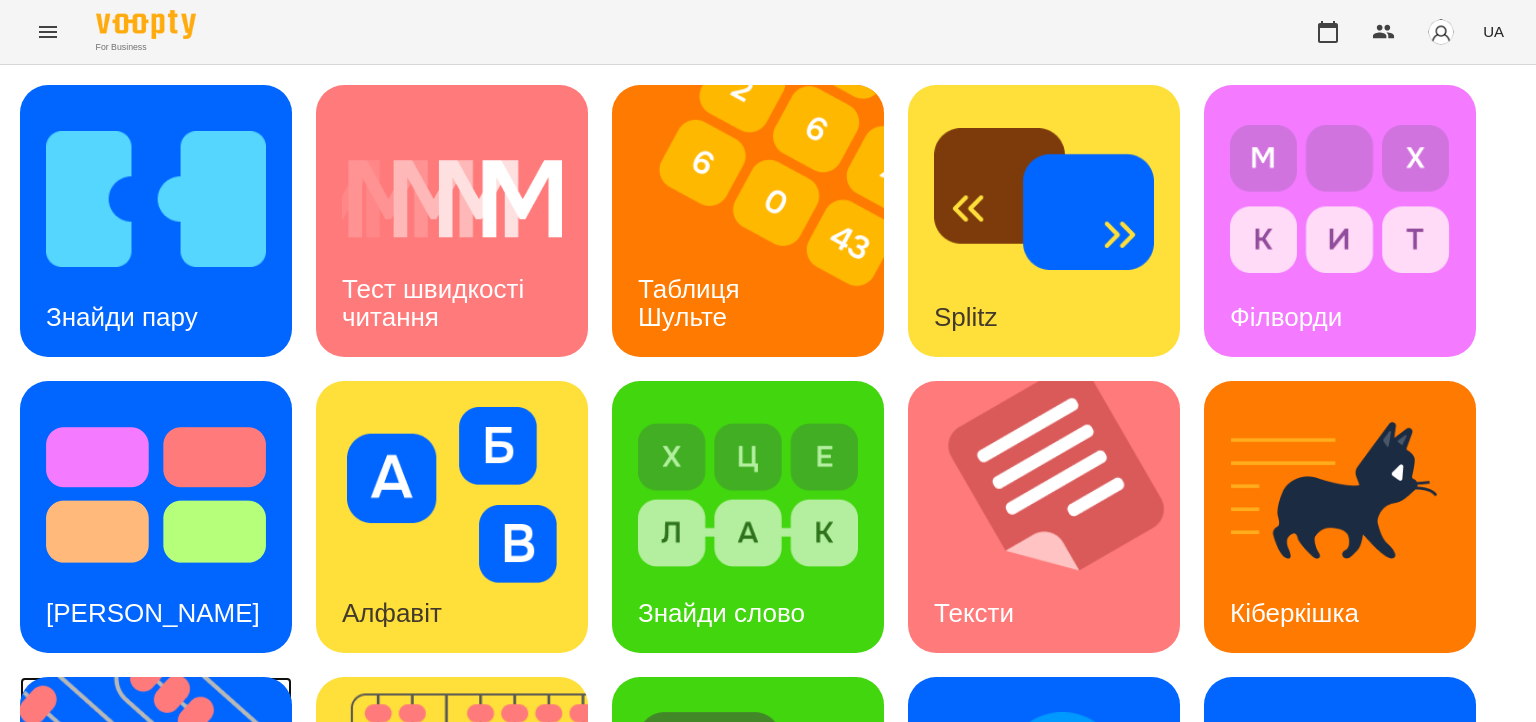 click on "Флешкарти" at bounding box center (114, 909) 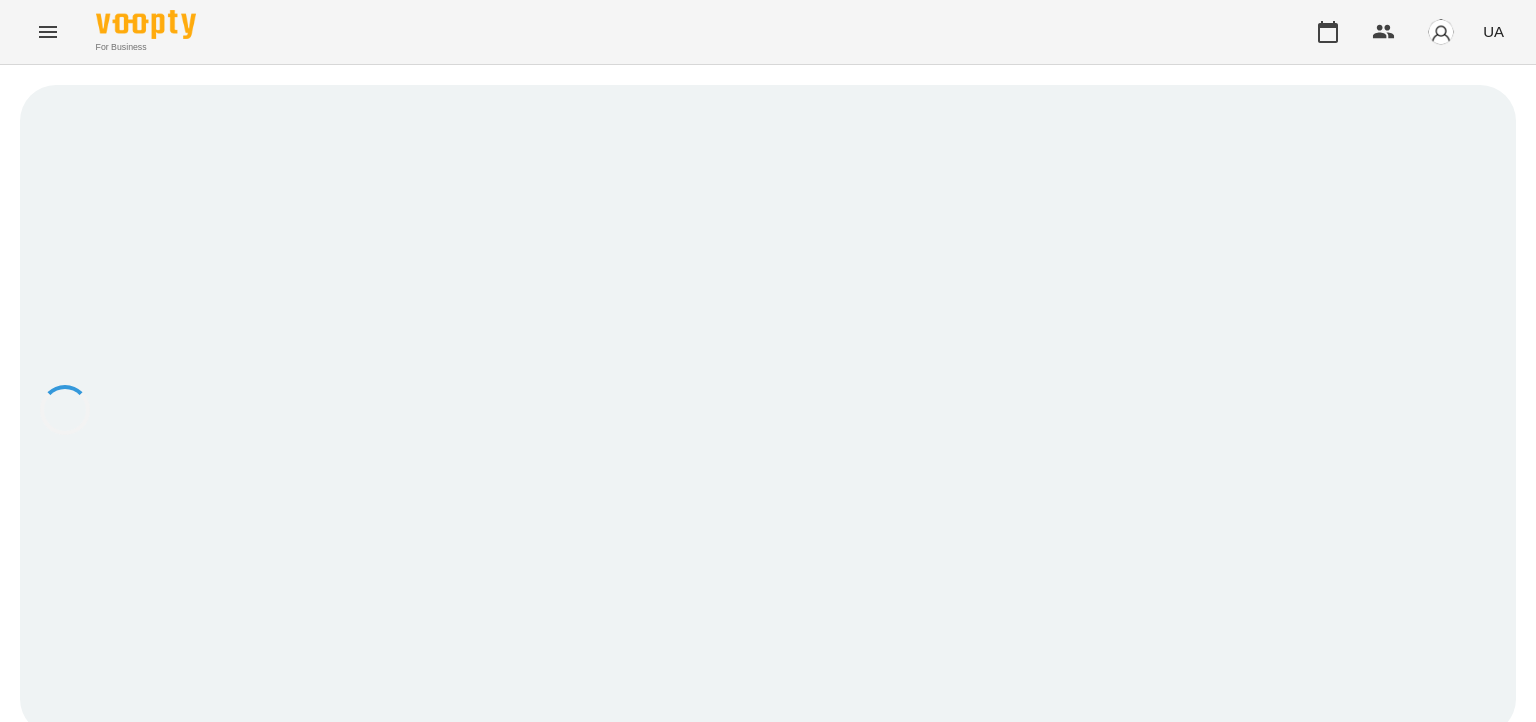 scroll, scrollTop: 0, scrollLeft: 0, axis: both 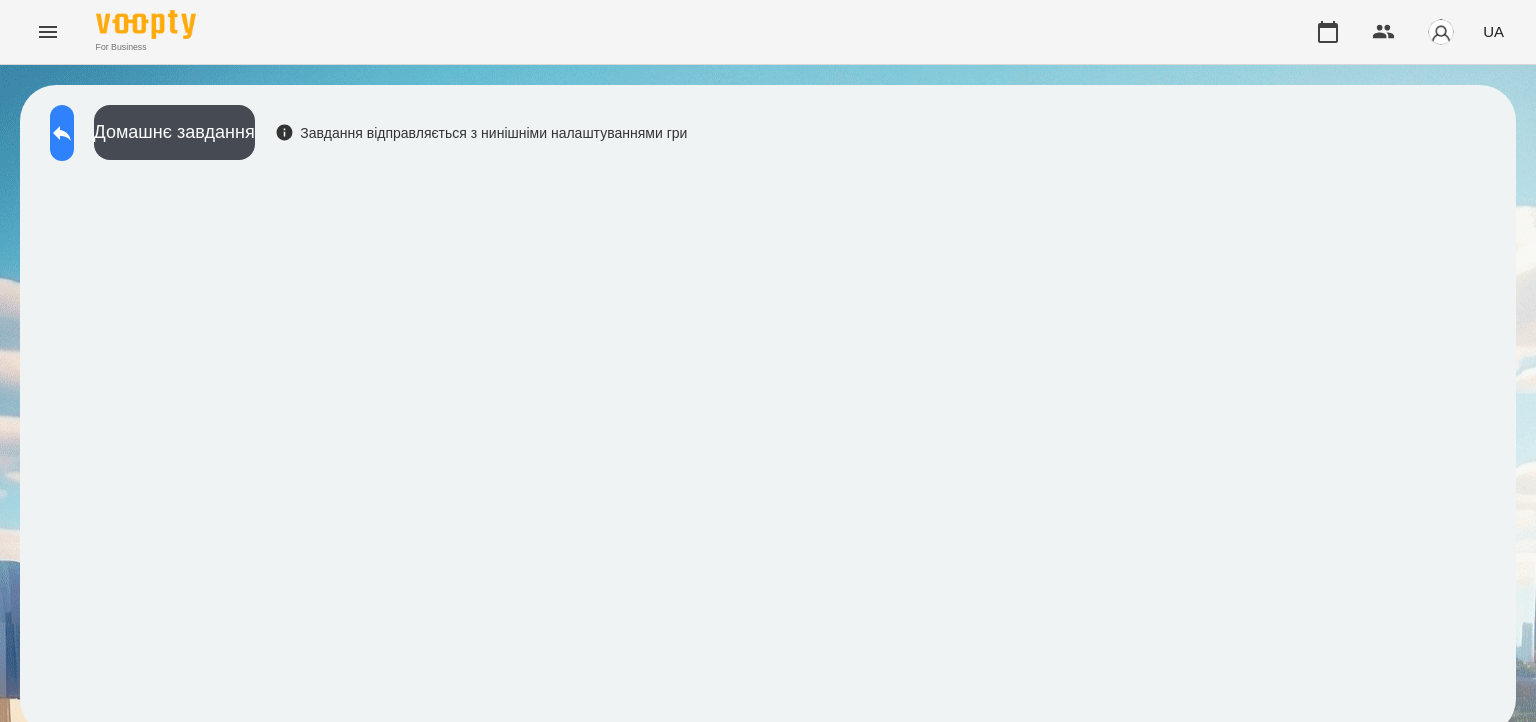 click at bounding box center [62, 133] 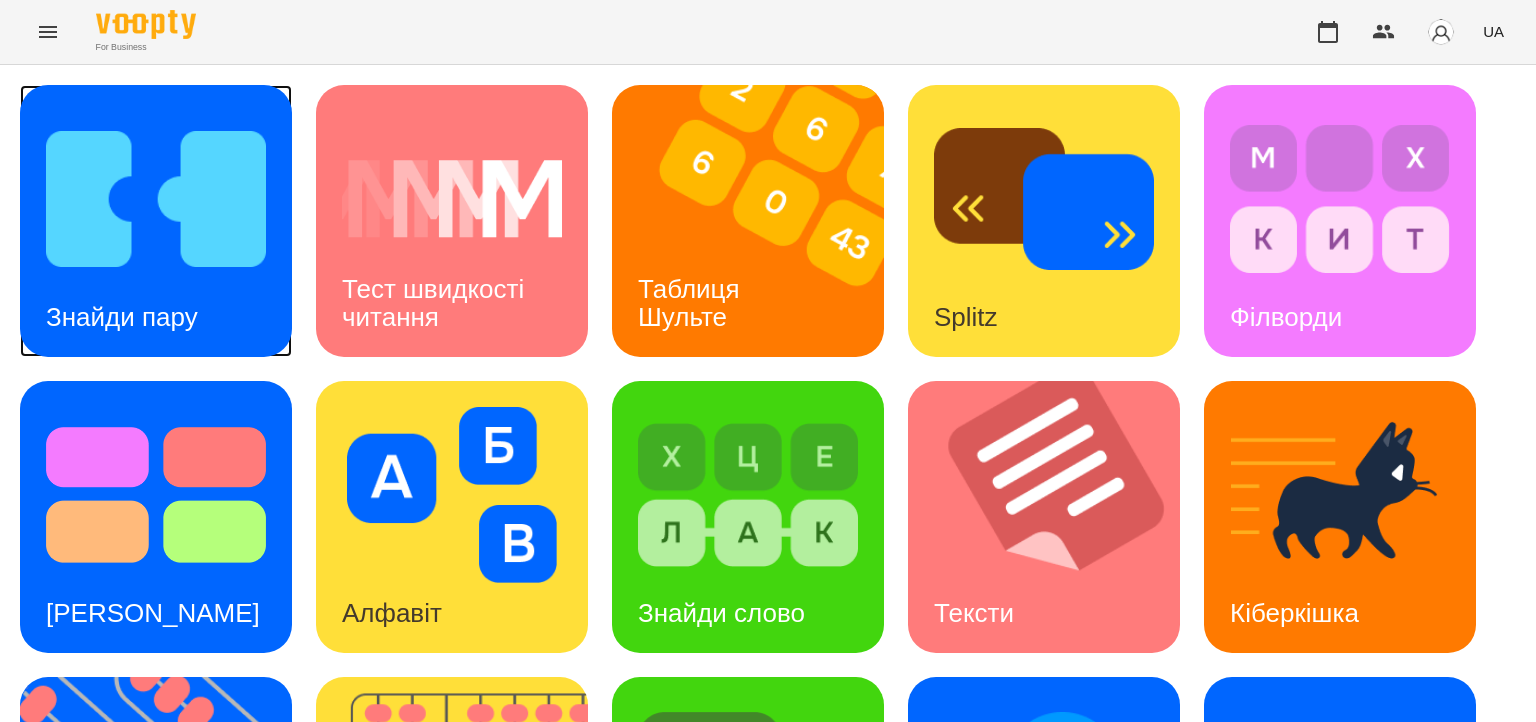 click on "Знайди пару" at bounding box center (122, 317) 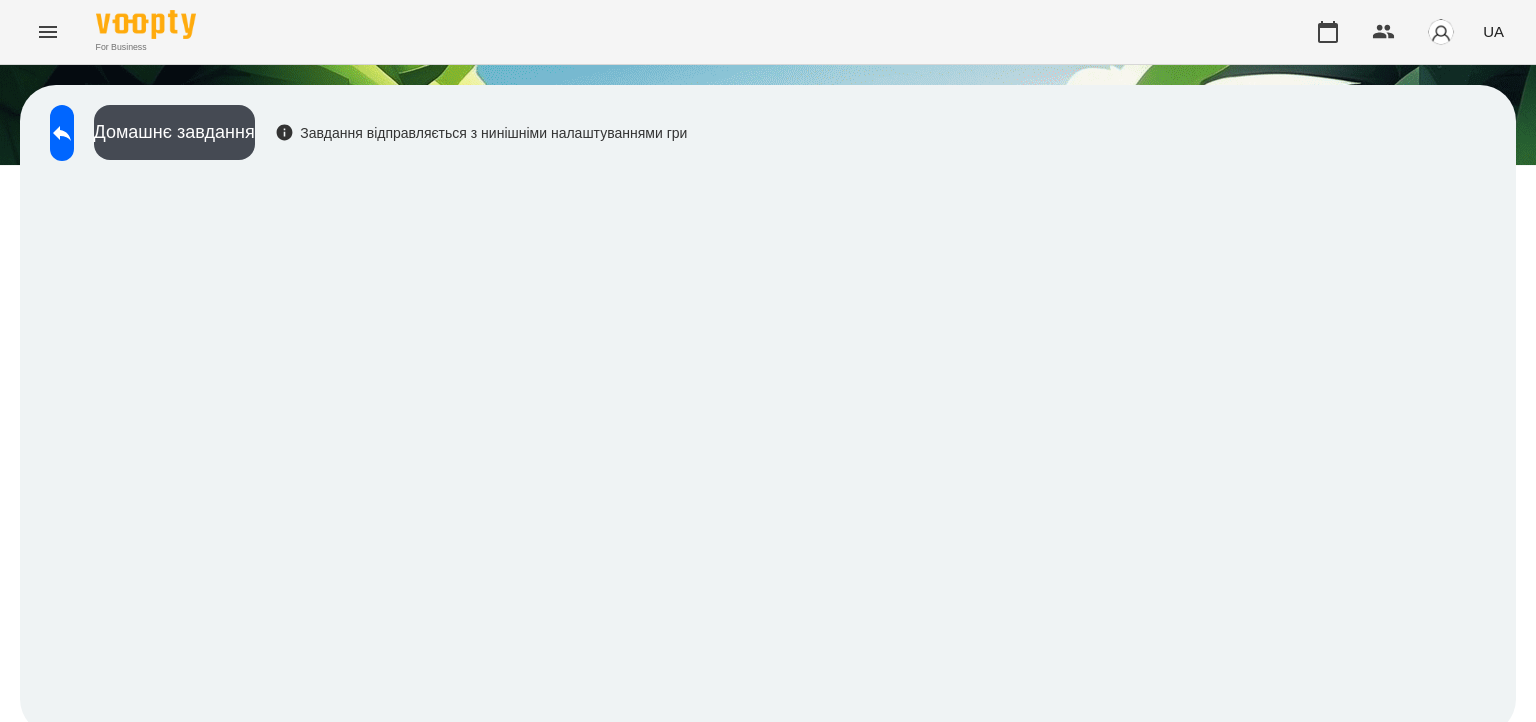 scroll, scrollTop: 12, scrollLeft: 0, axis: vertical 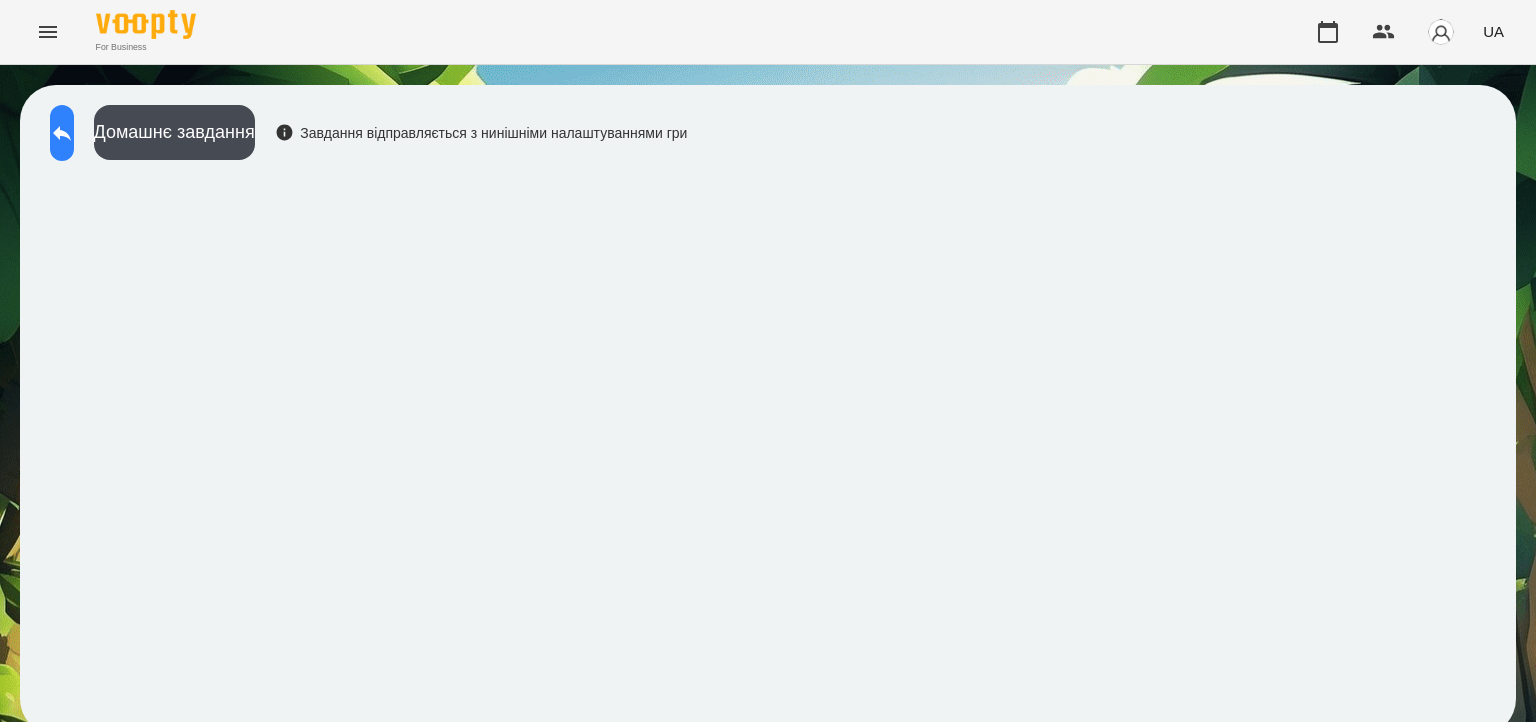 click 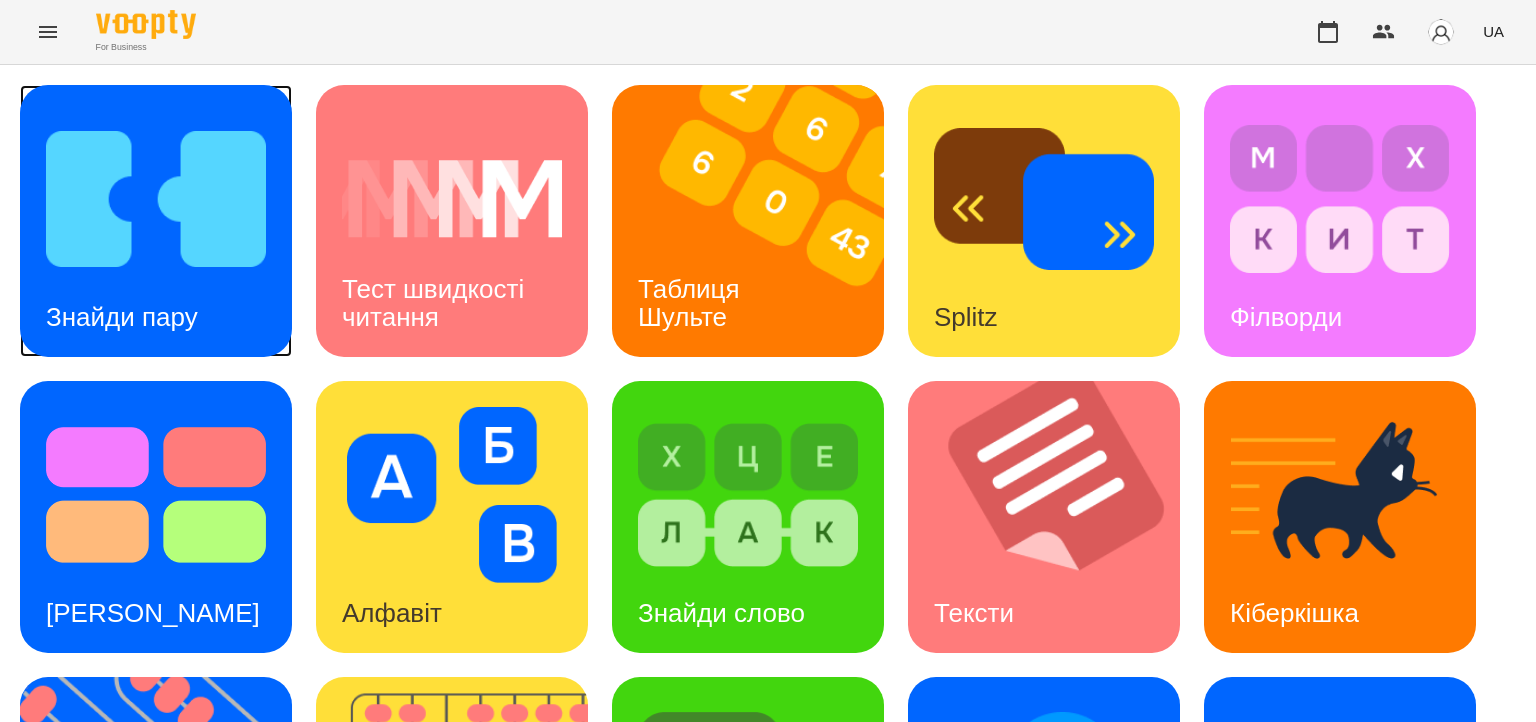 click on "Знайди пару" at bounding box center [122, 317] 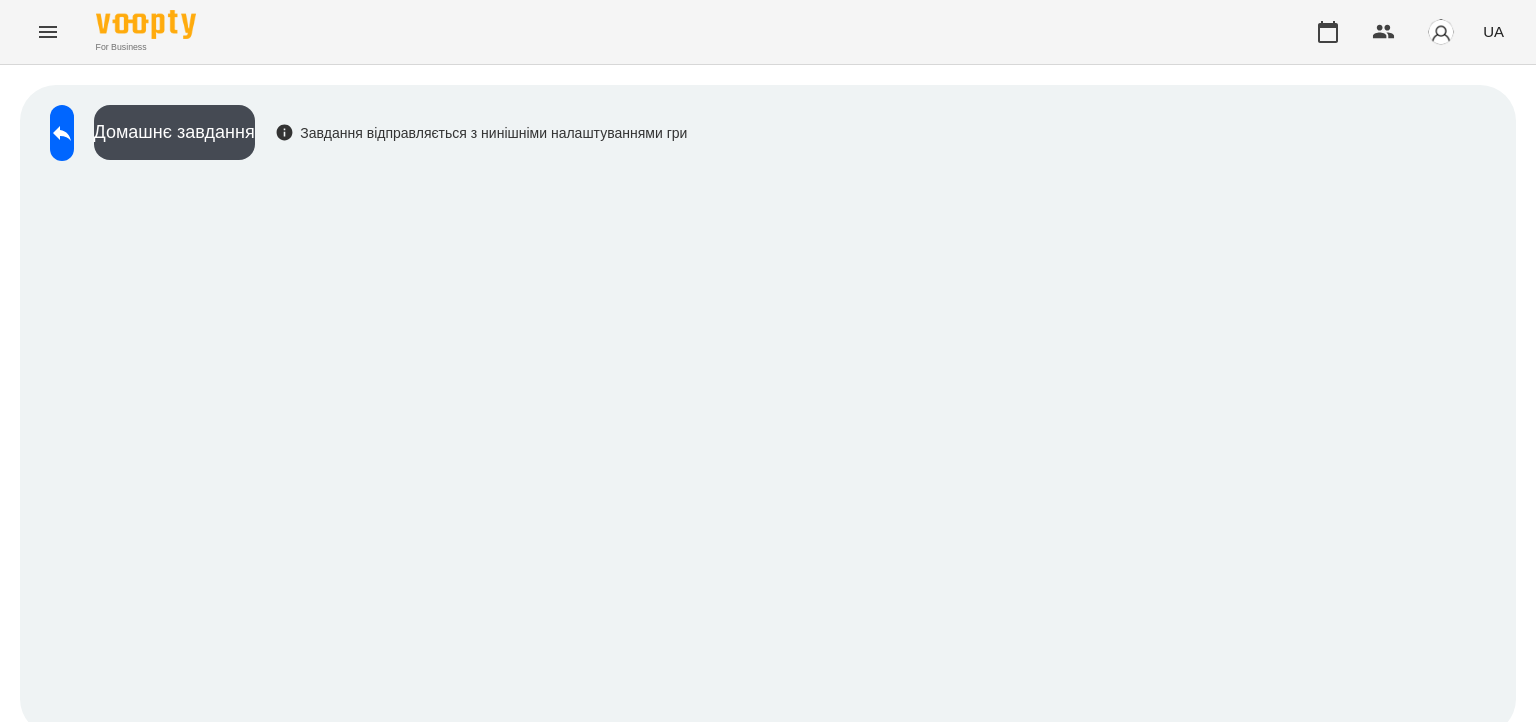 scroll, scrollTop: 12, scrollLeft: 0, axis: vertical 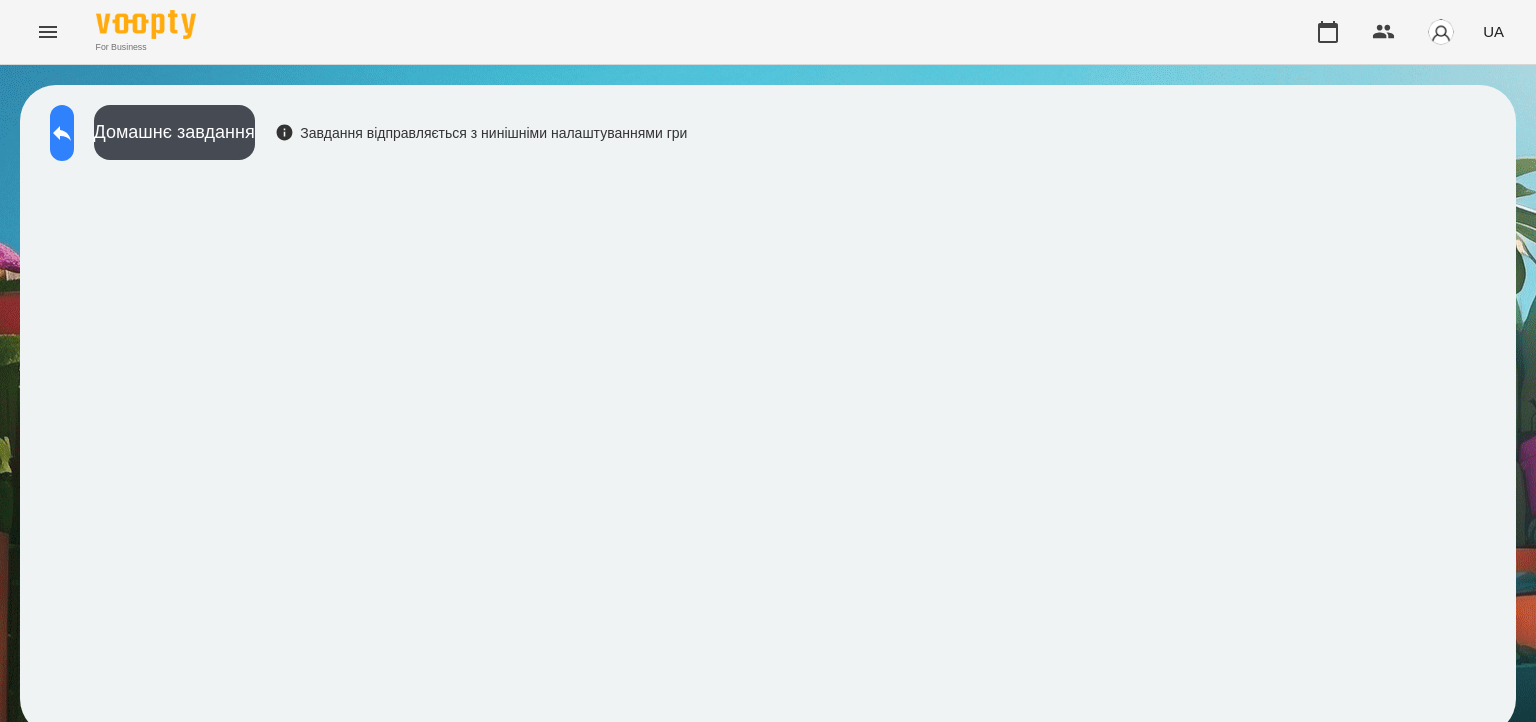 click 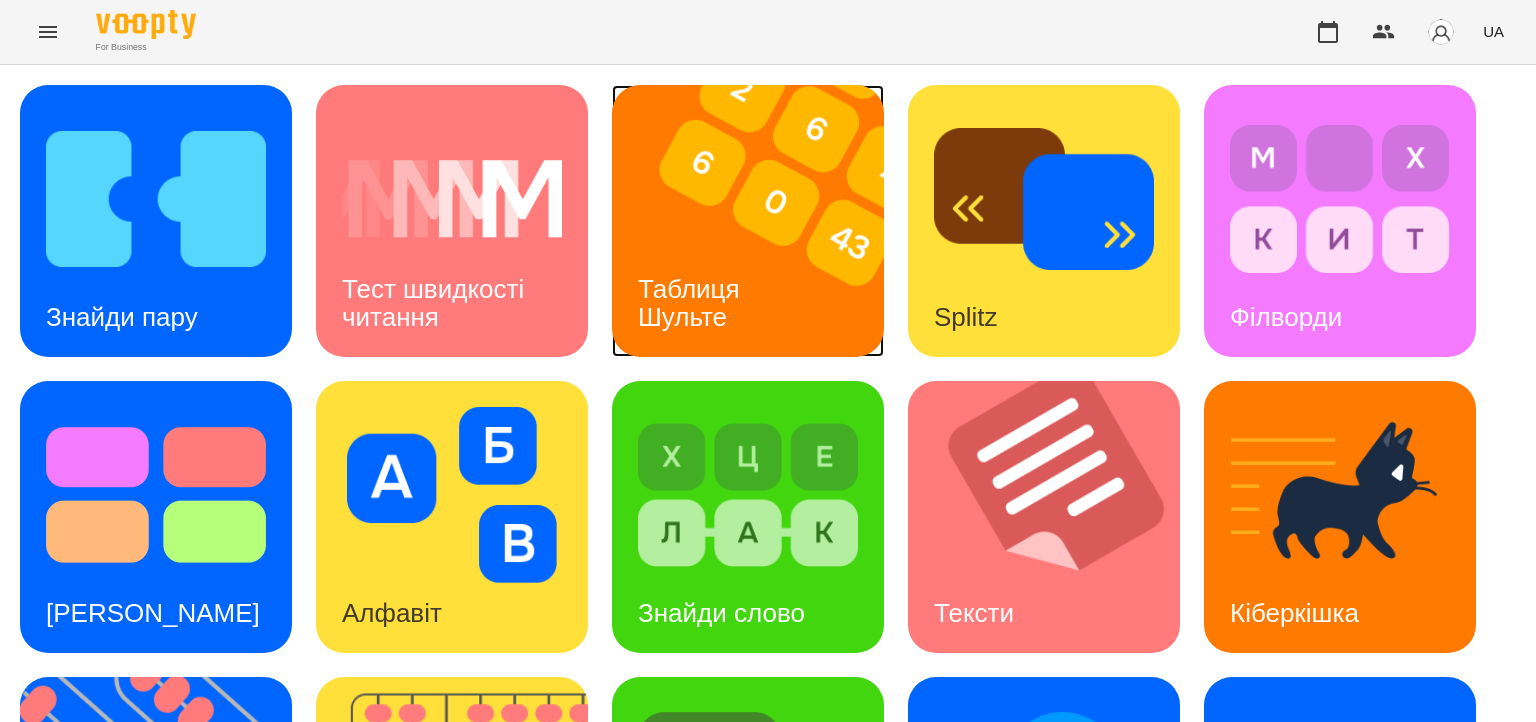 click on "Таблиця
Шульте" at bounding box center (692, 302) 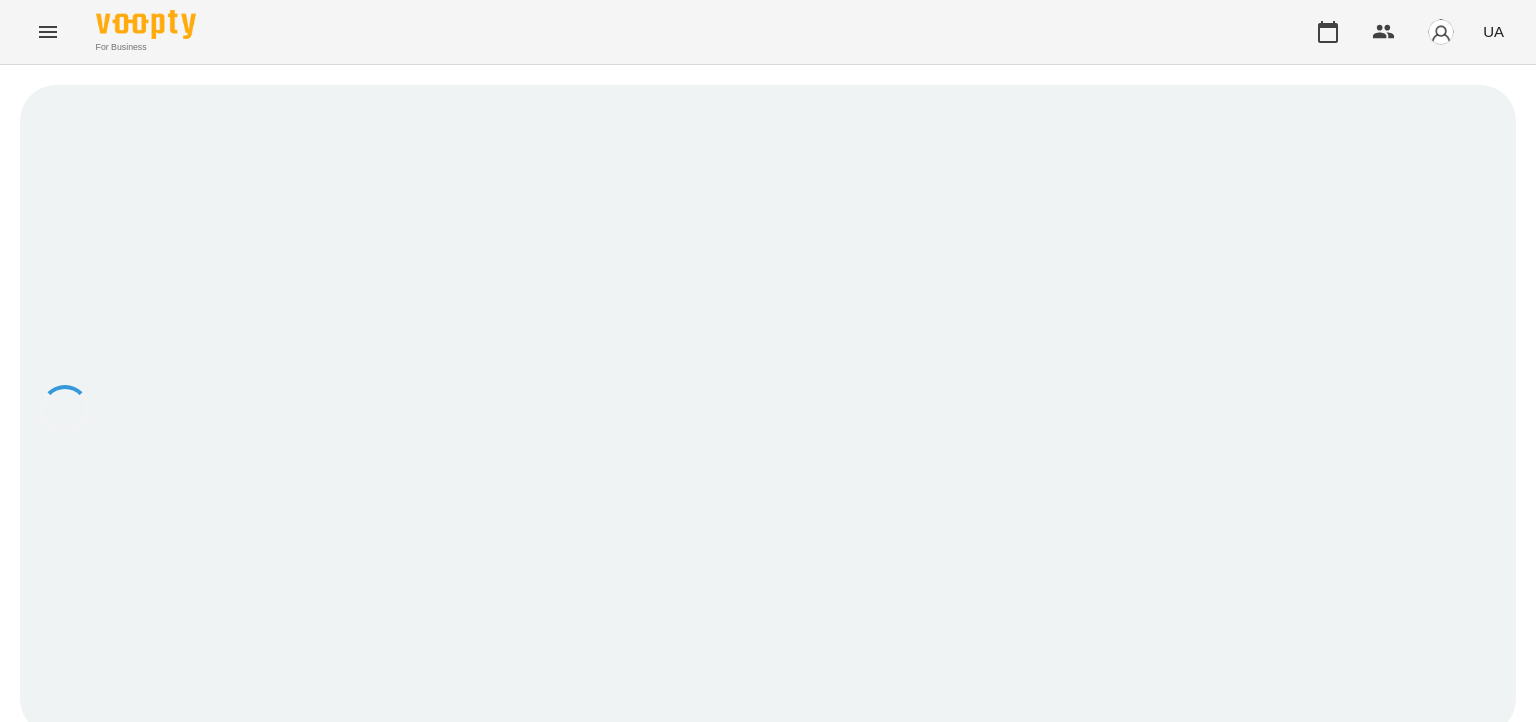 scroll, scrollTop: 0, scrollLeft: 0, axis: both 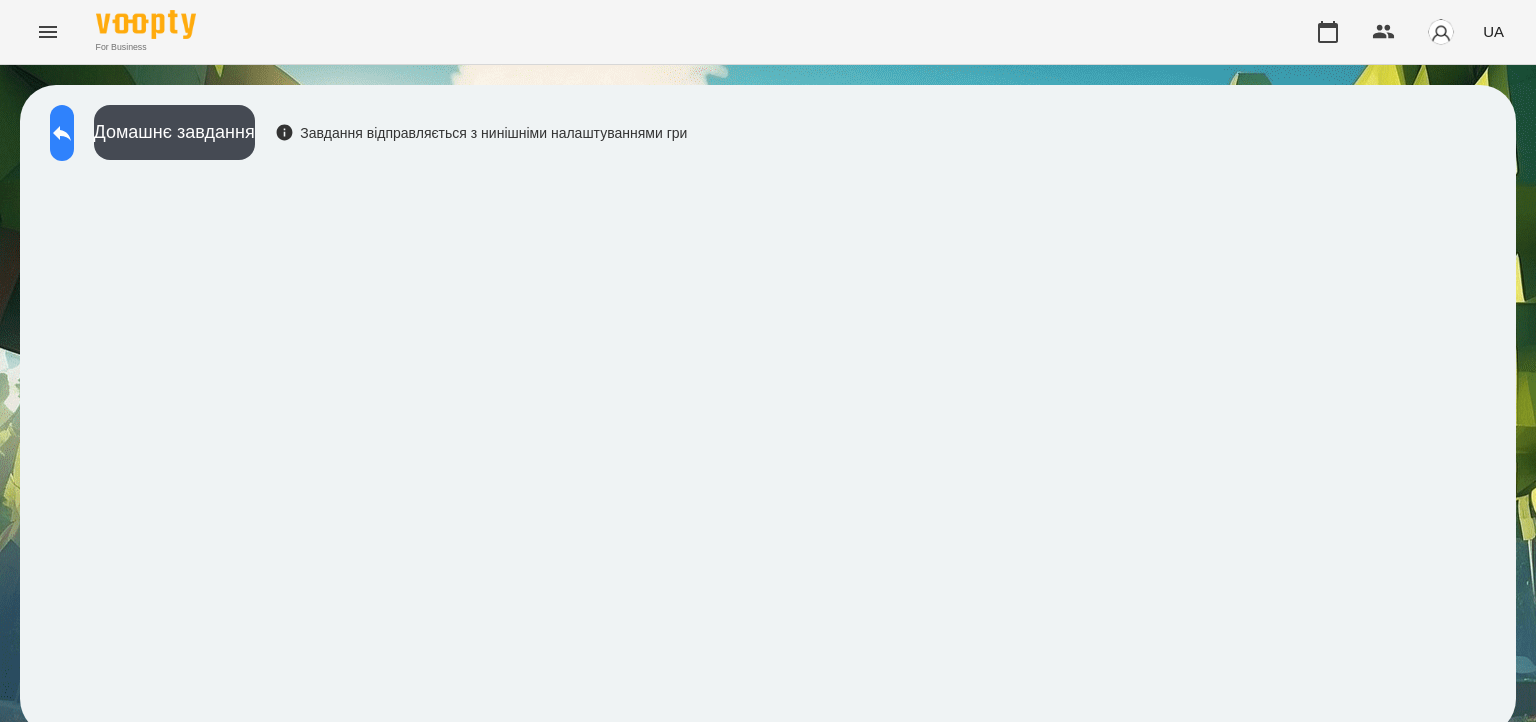 drag, startPoint x: 872, startPoint y: 4, endPoint x: 81, endPoint y: 135, distance: 801.7743 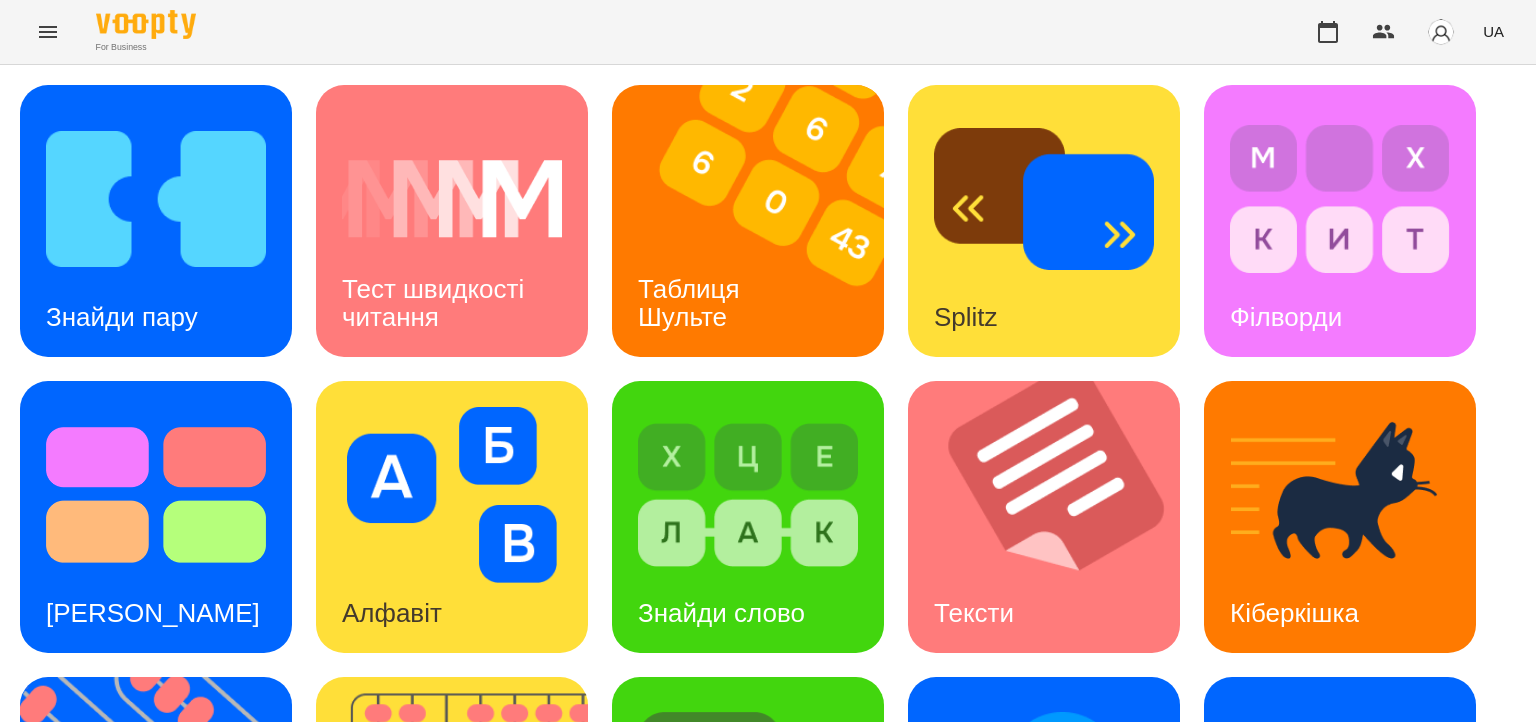 scroll, scrollTop: 345, scrollLeft: 0, axis: vertical 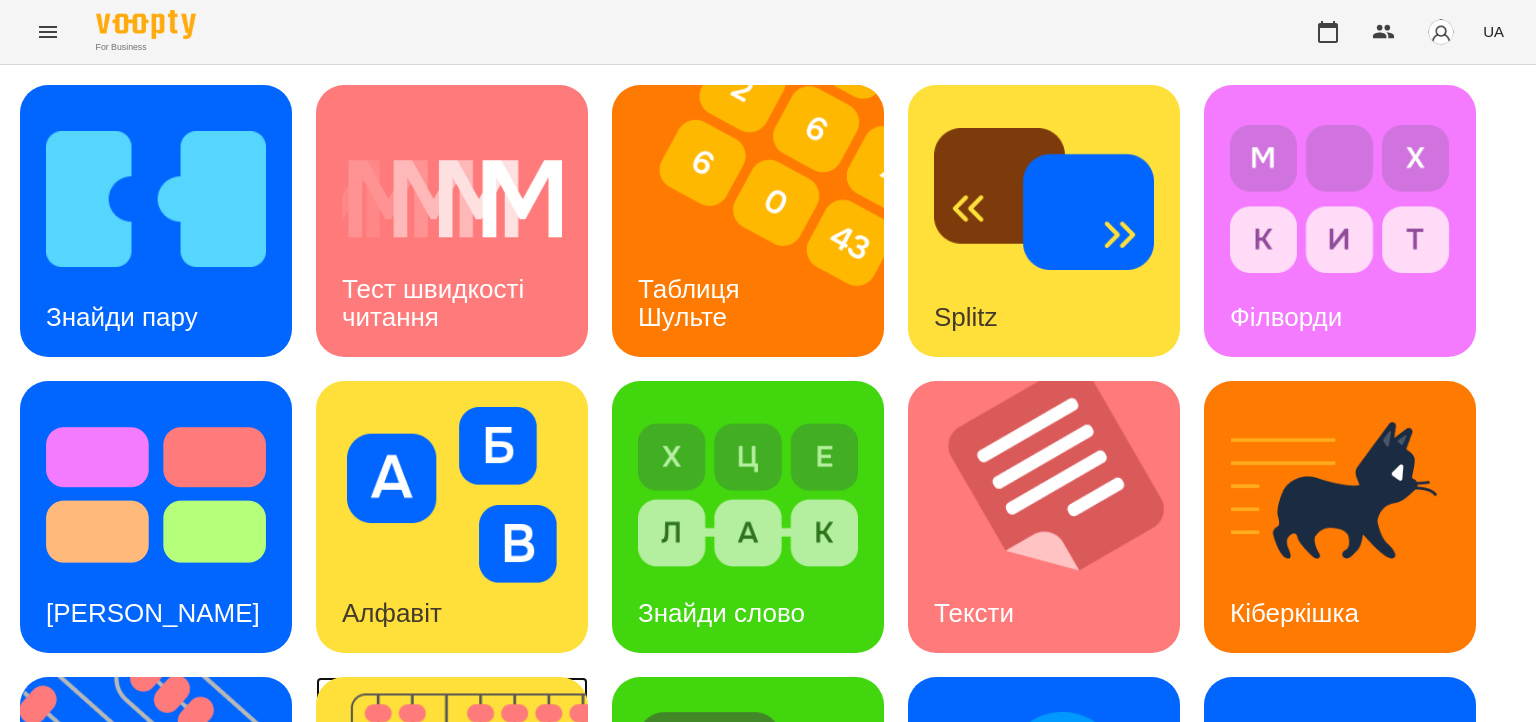 click at bounding box center (464, 813) 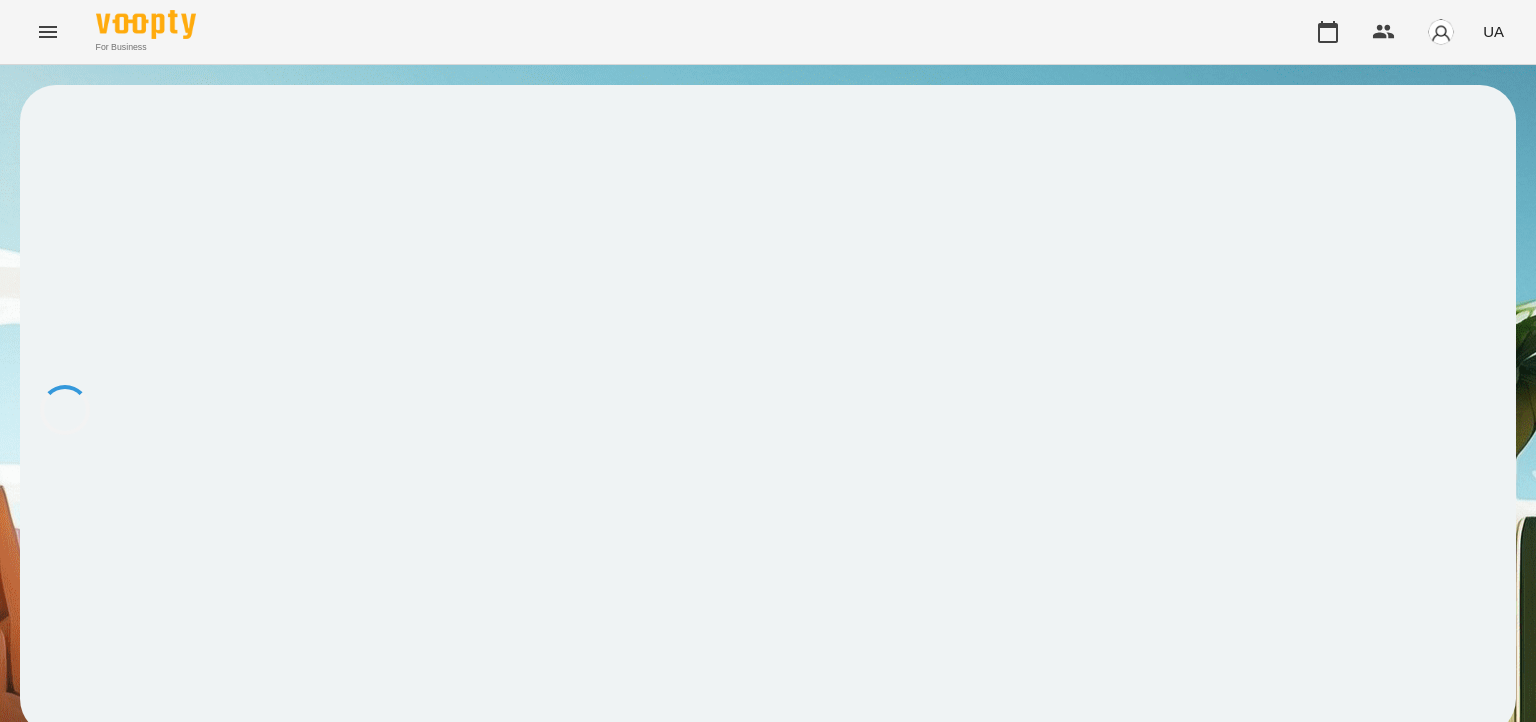 scroll, scrollTop: 0, scrollLeft: 0, axis: both 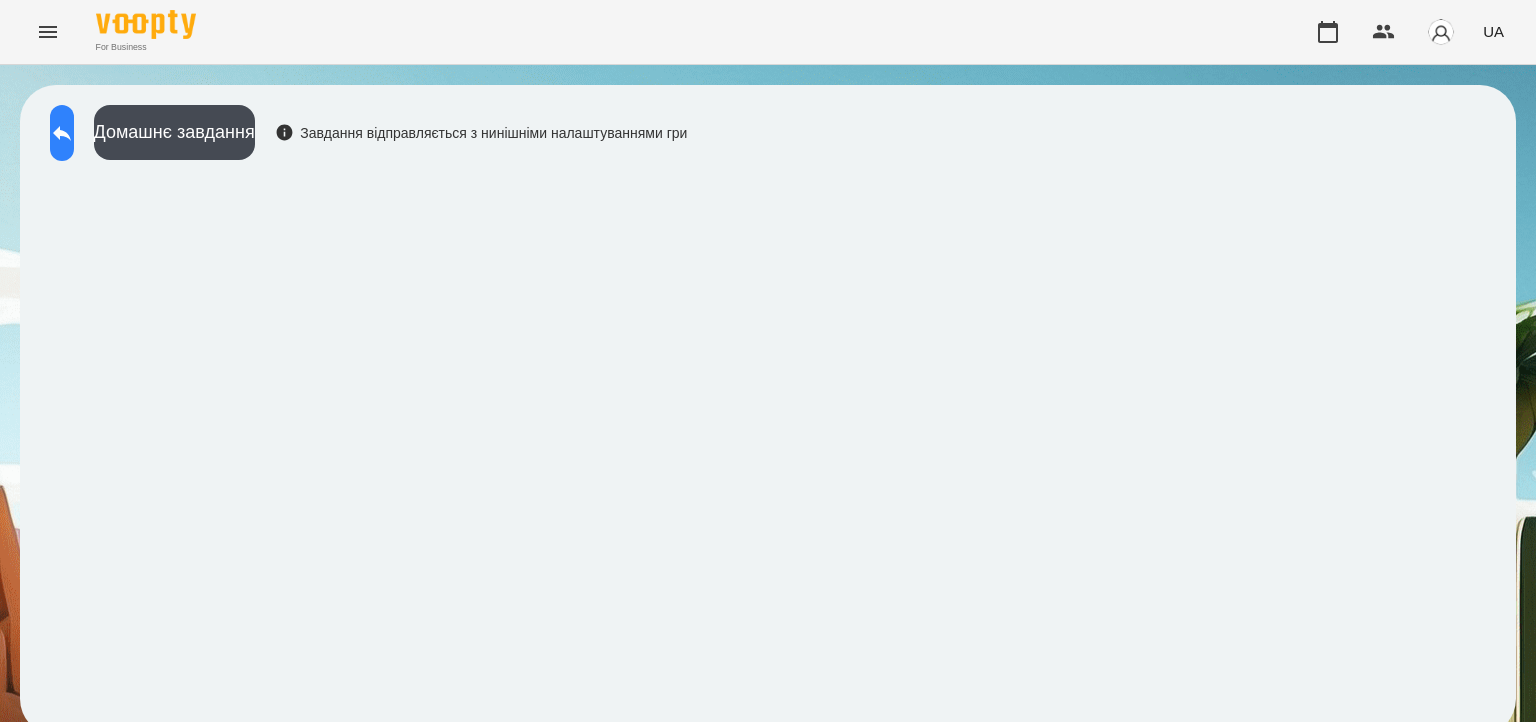 click 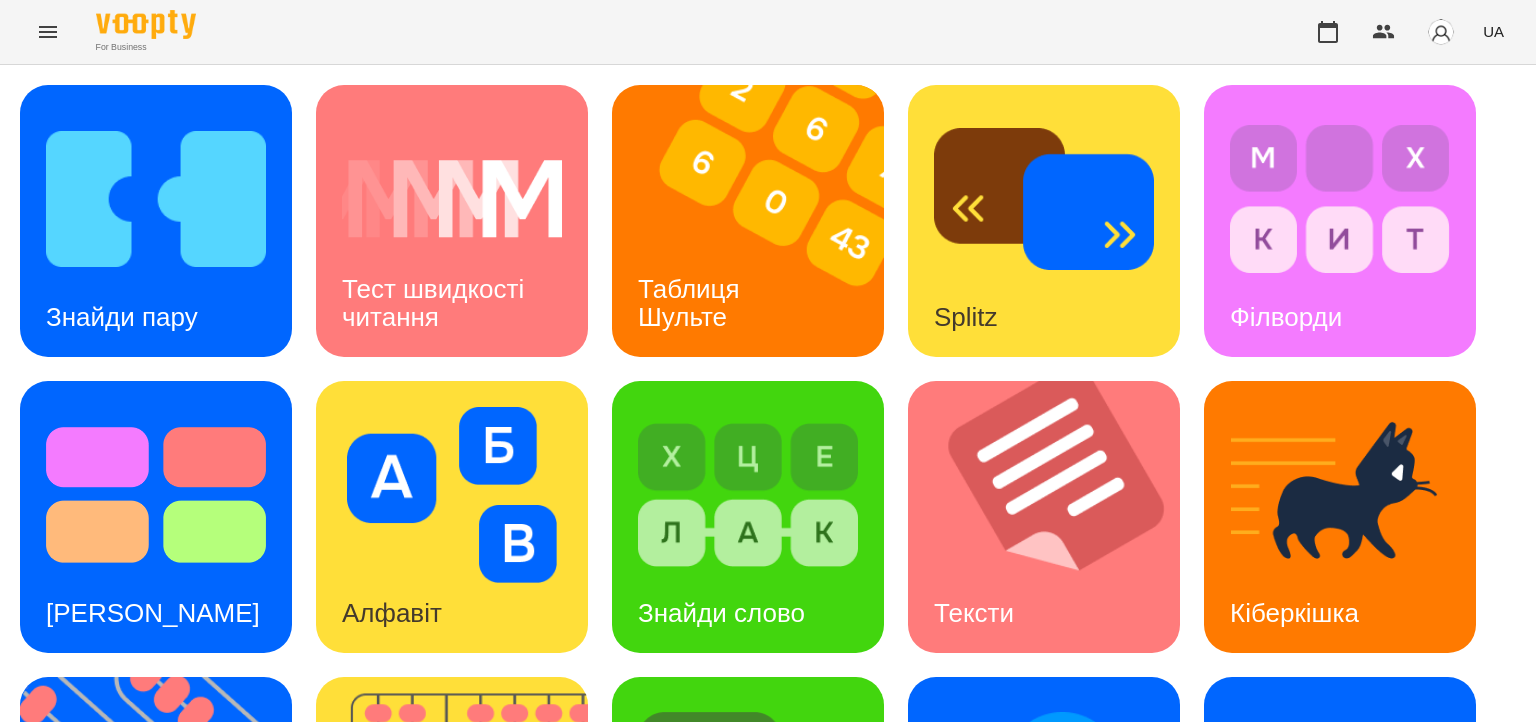 scroll, scrollTop: 522, scrollLeft: 0, axis: vertical 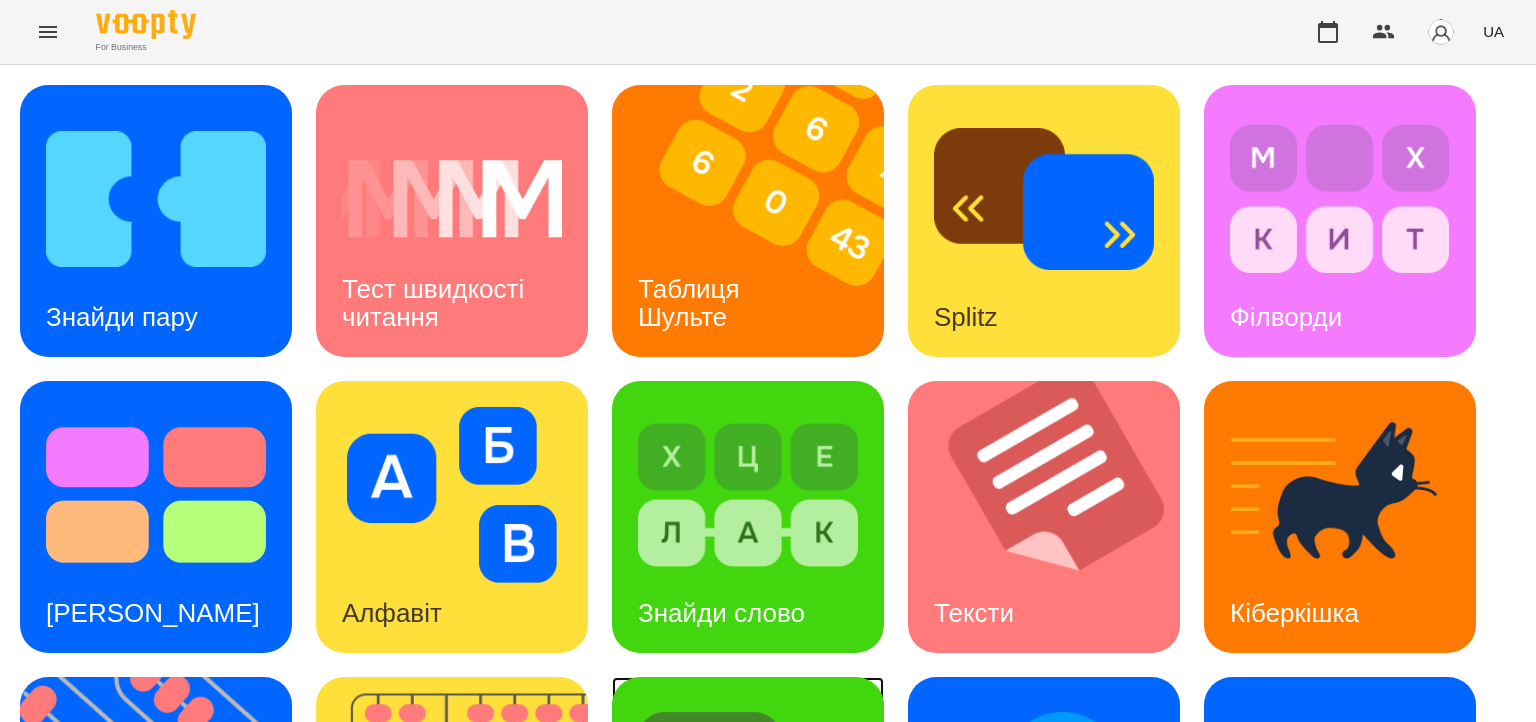 click on "[PERSON_NAME]" at bounding box center (745, 909) 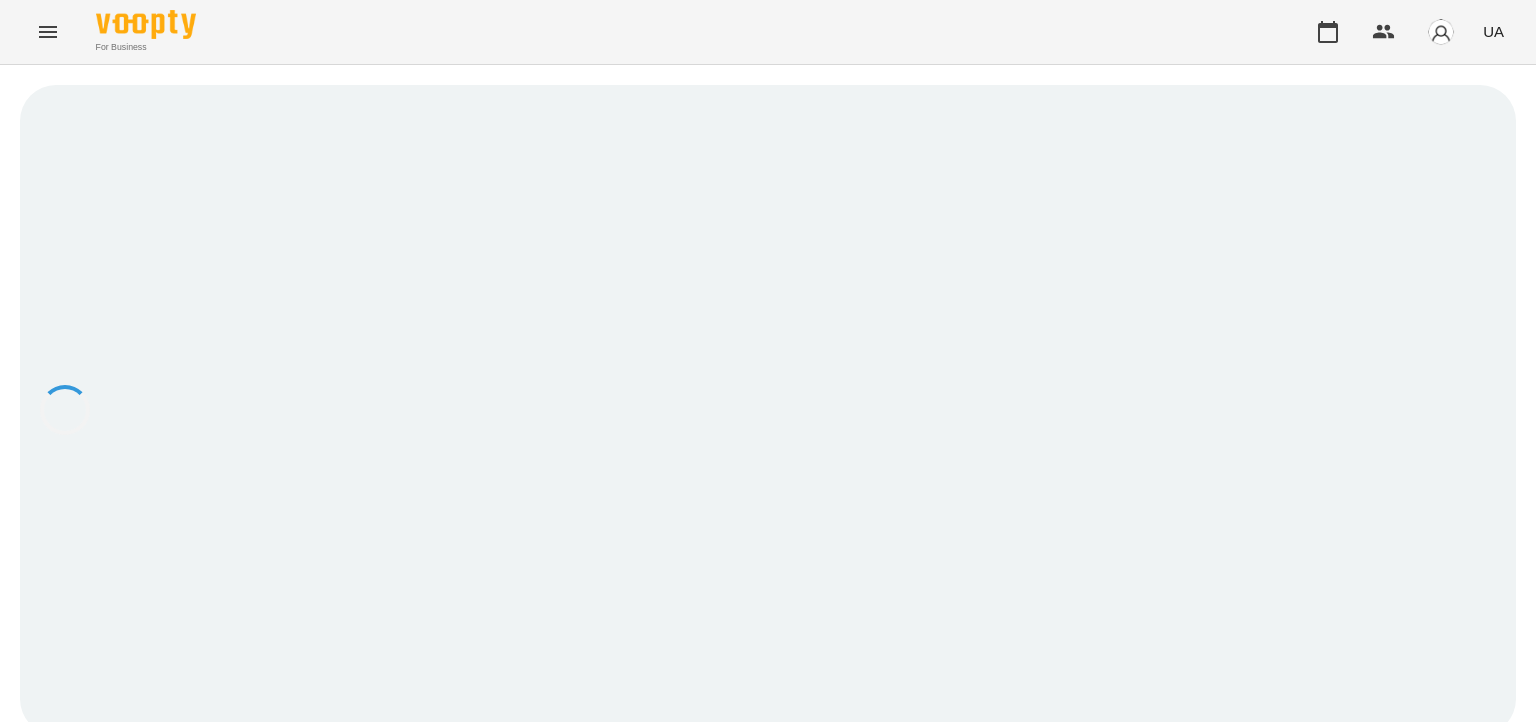scroll, scrollTop: 0, scrollLeft: 0, axis: both 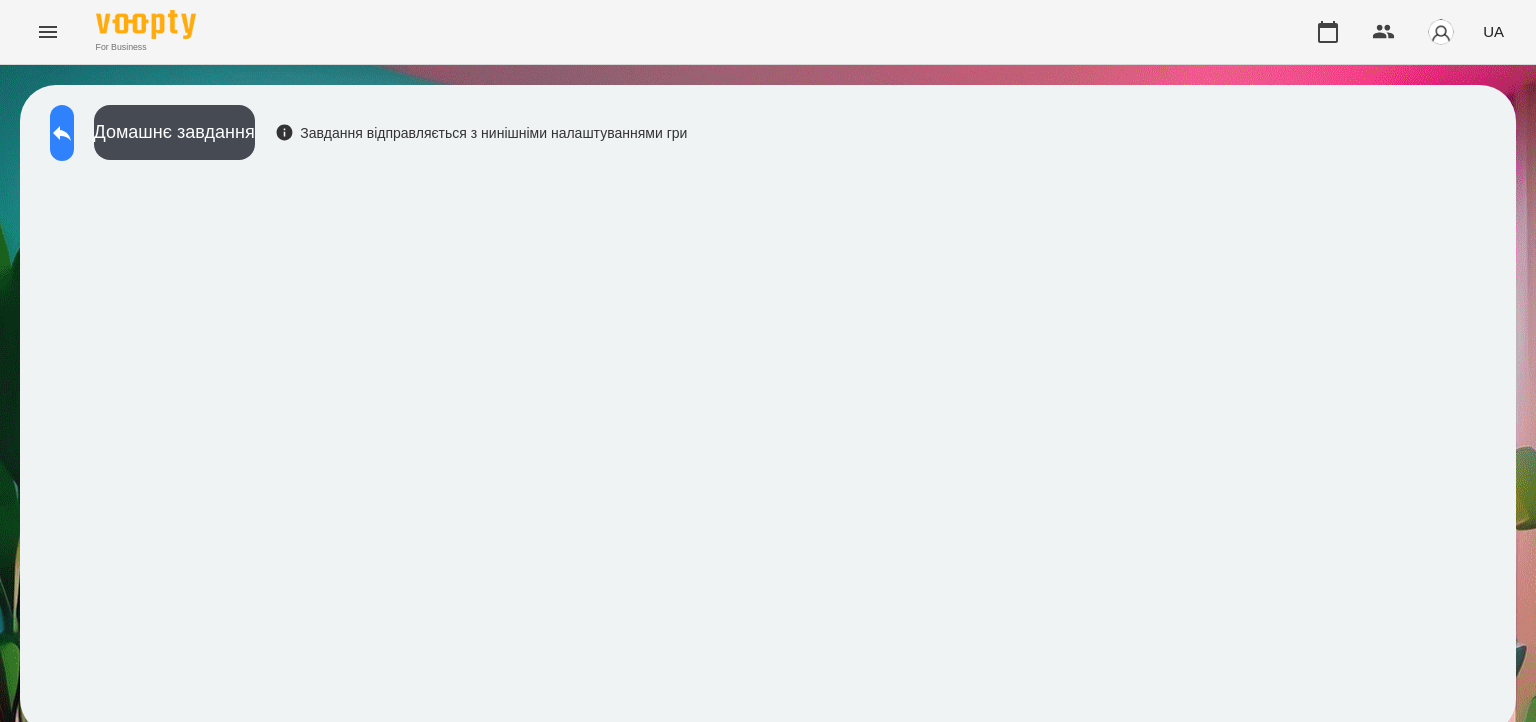 click at bounding box center (62, 133) 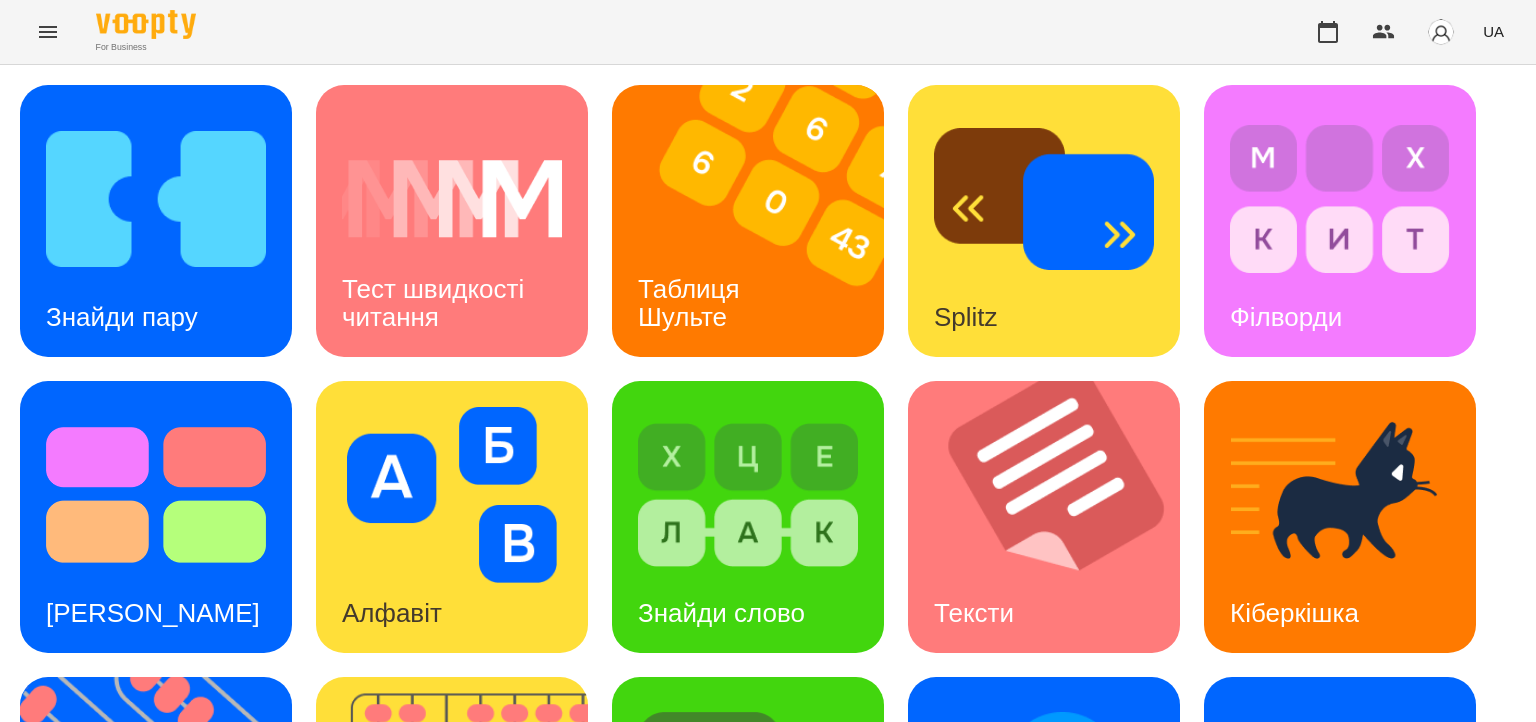 scroll, scrollTop: 430, scrollLeft: 0, axis: vertical 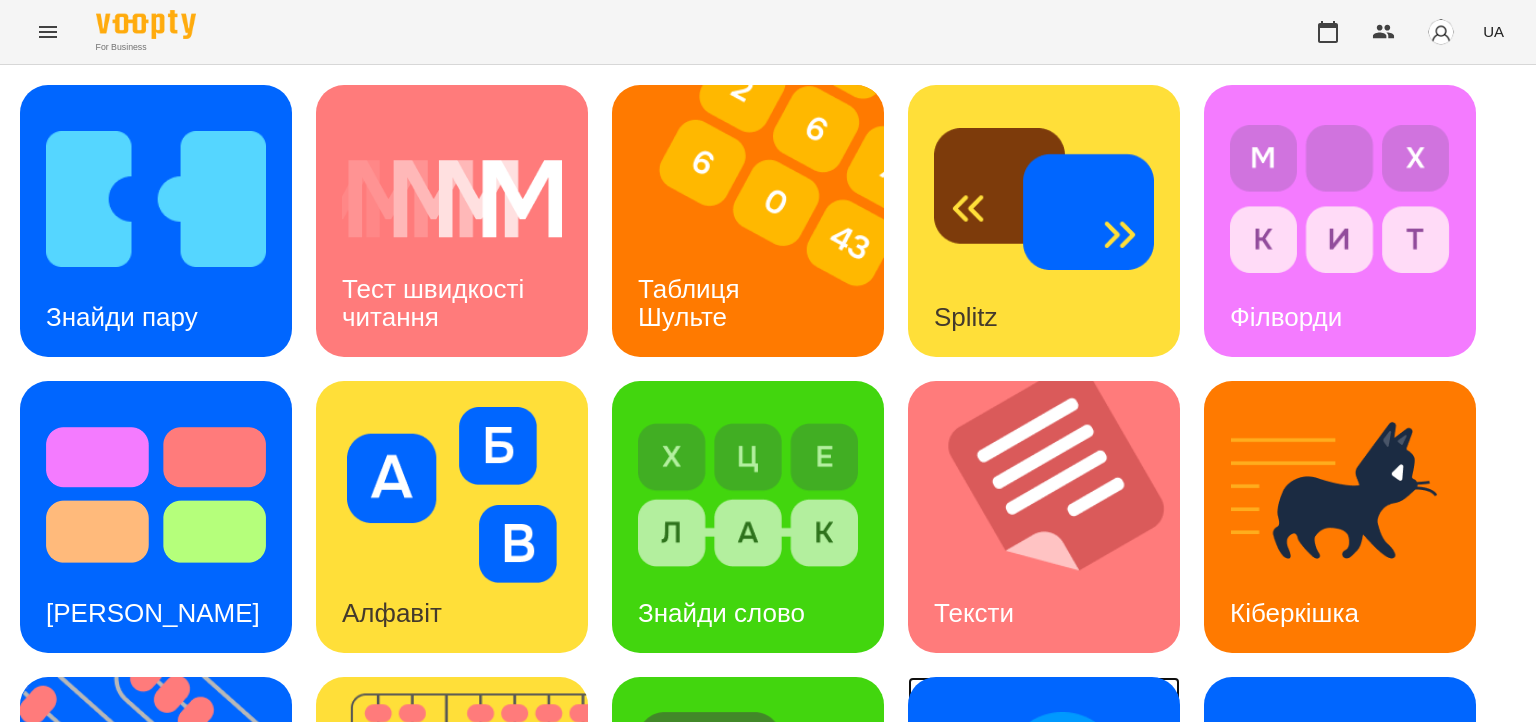 click on "Мнемотехніка" at bounding box center [1017, 909] 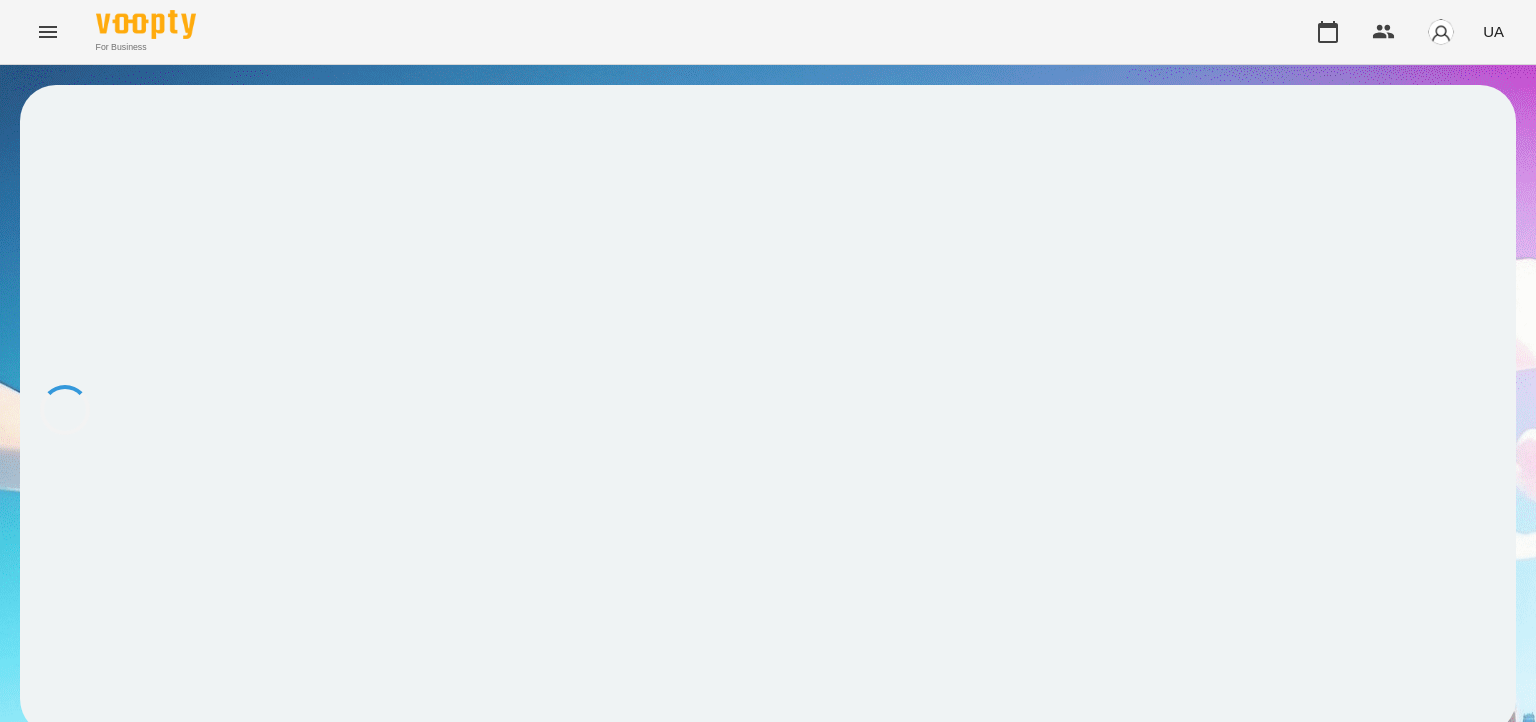 scroll, scrollTop: 0, scrollLeft: 0, axis: both 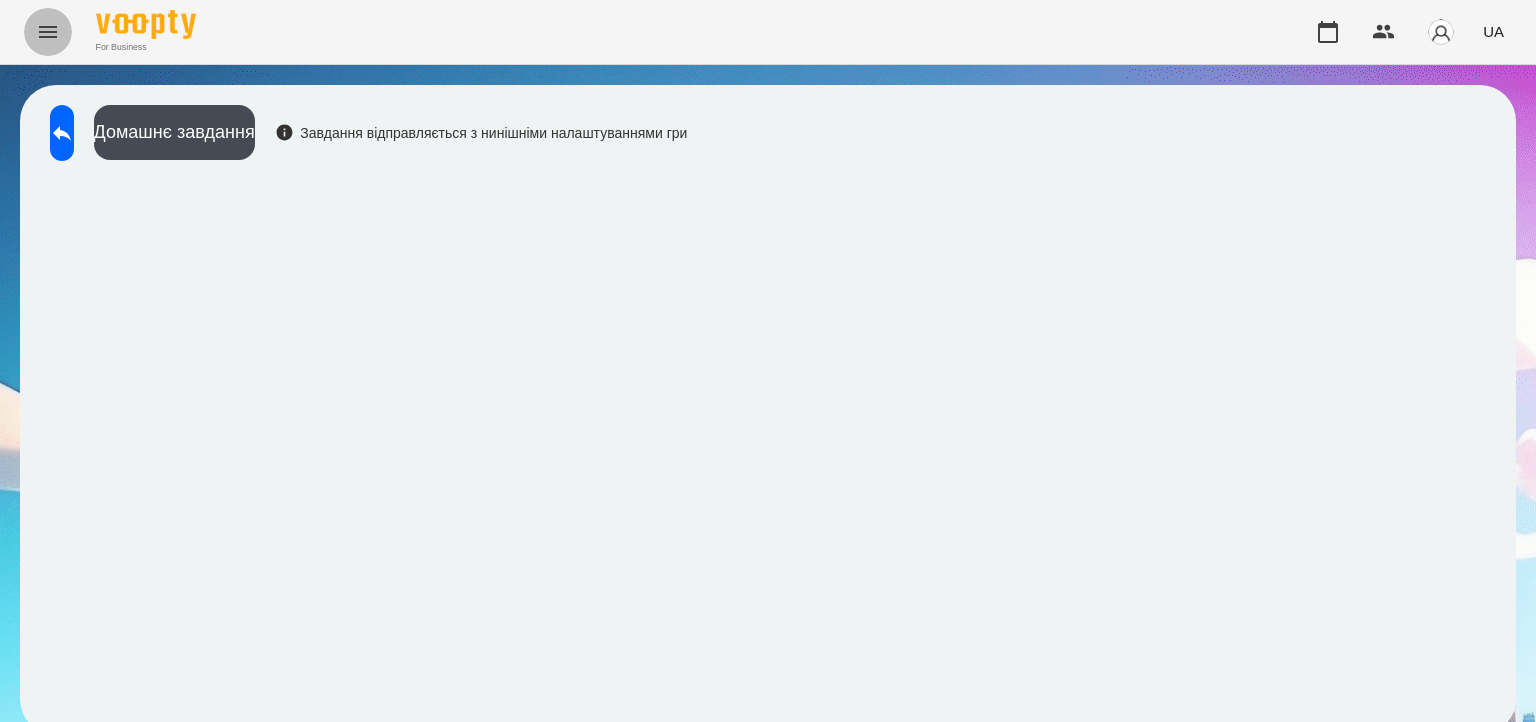 click 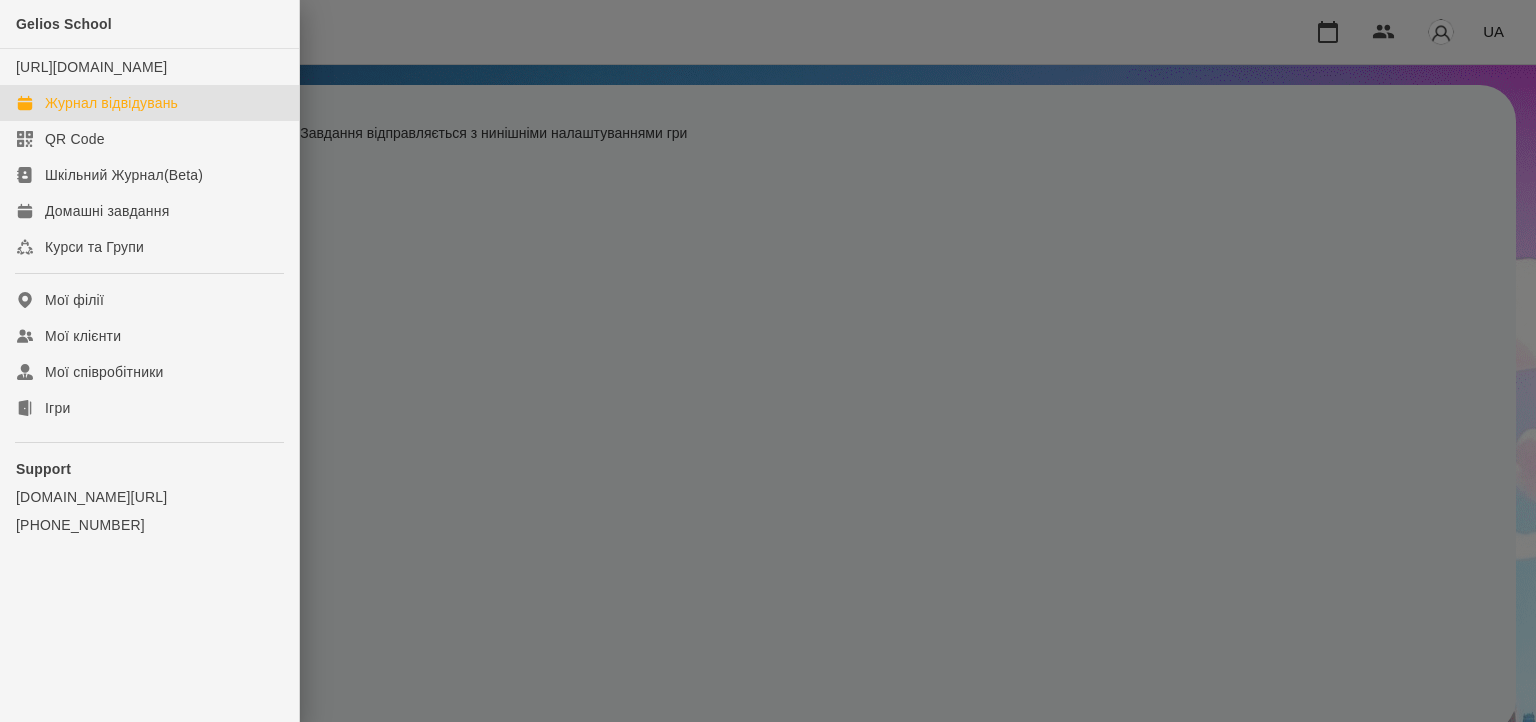 click on "Журнал відвідувань" at bounding box center [111, 103] 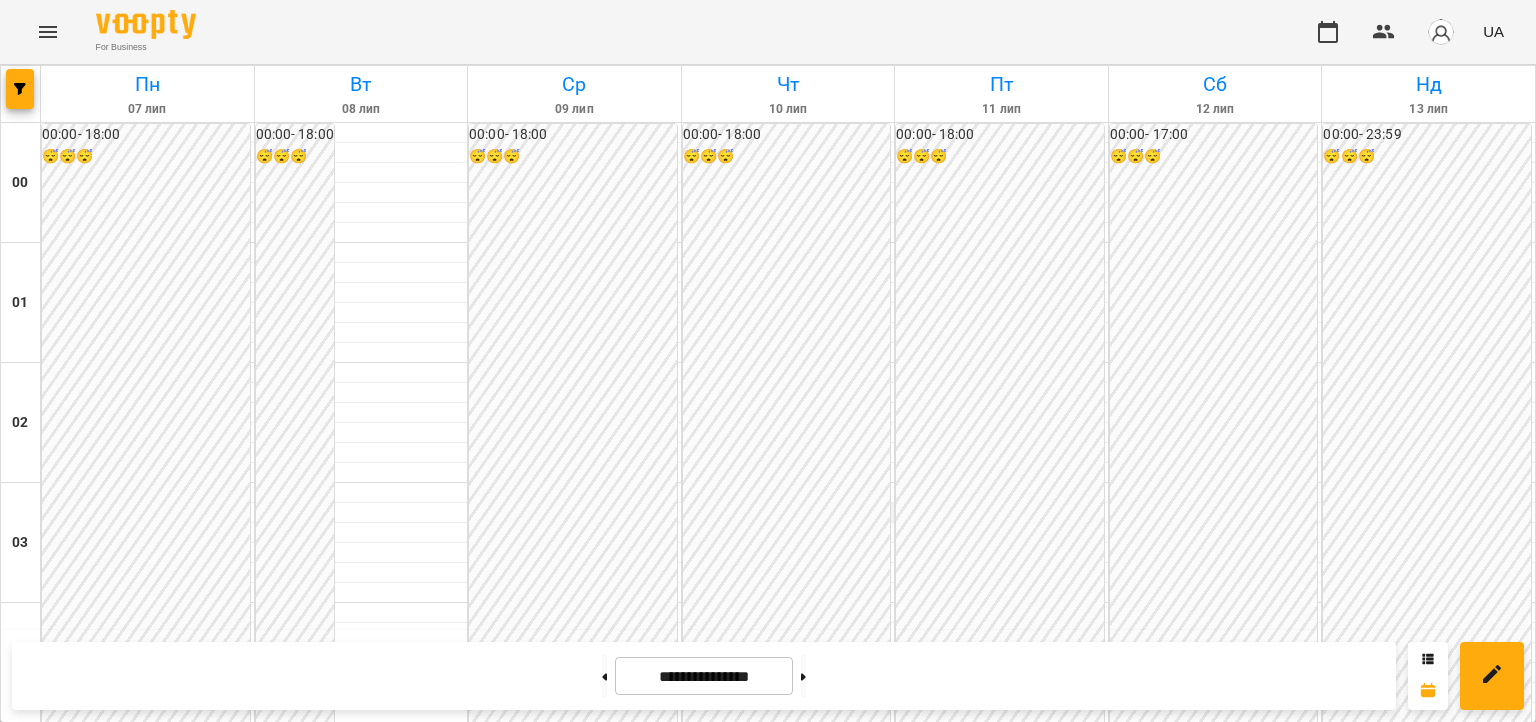 scroll, scrollTop: 2185, scrollLeft: 0, axis: vertical 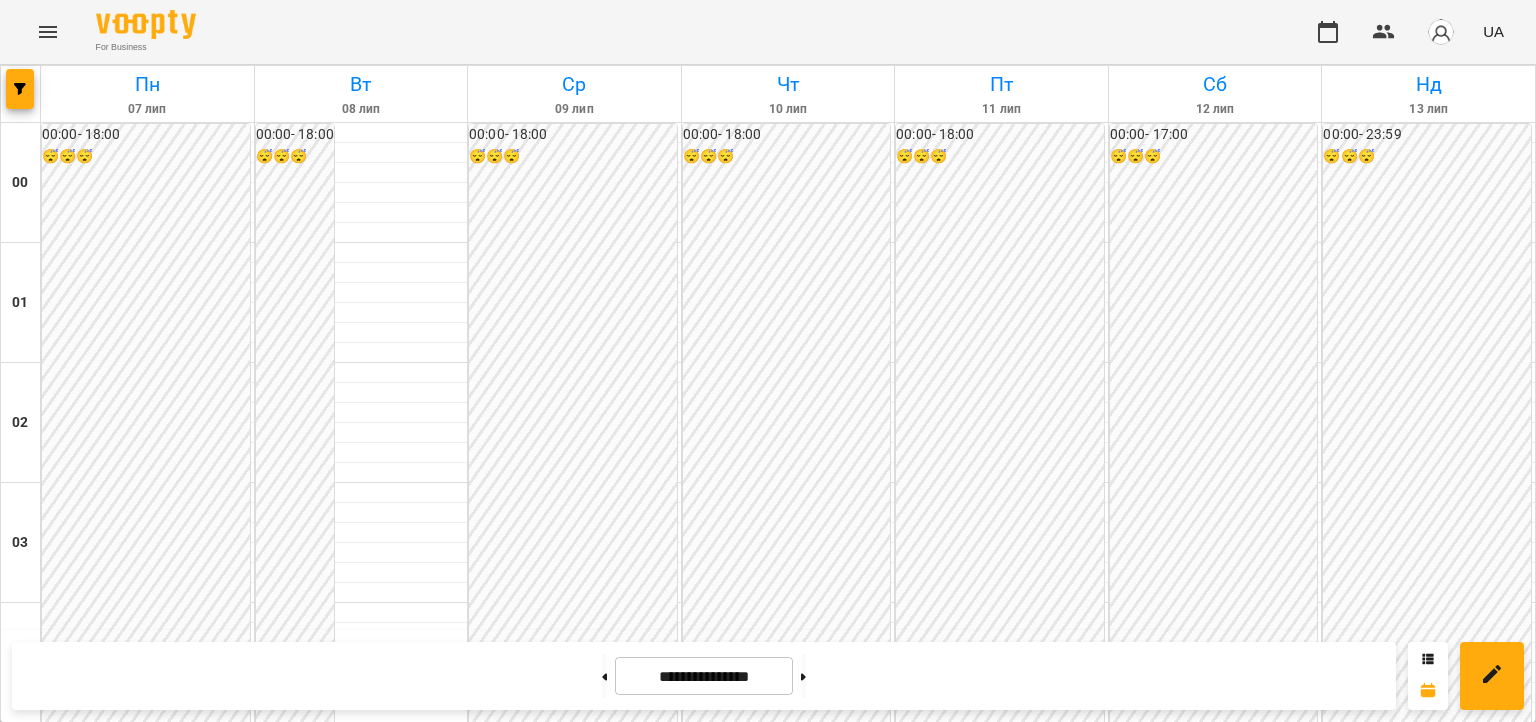 click on "[PERSON_NAME]" at bounding box center [751, 2705] 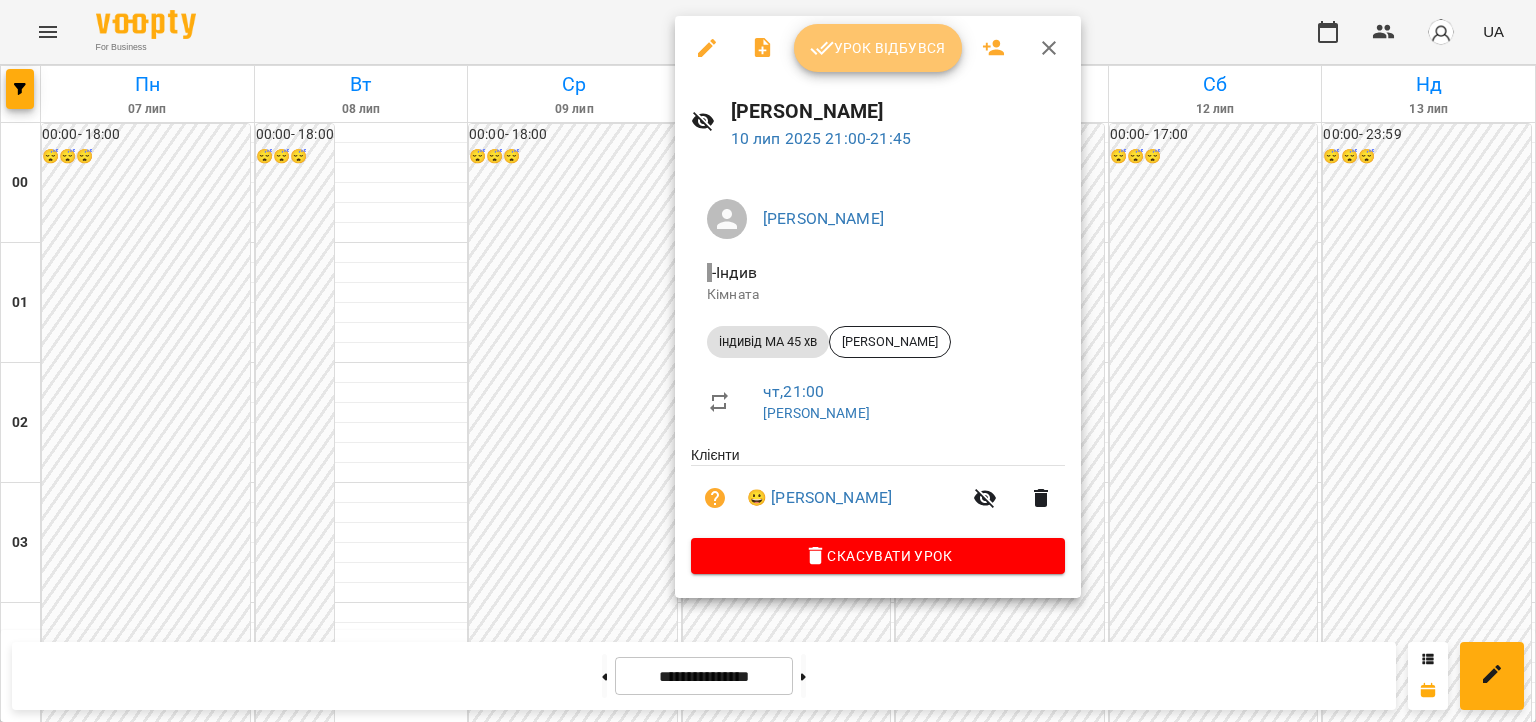 click on "Урок відбувся" at bounding box center [878, 48] 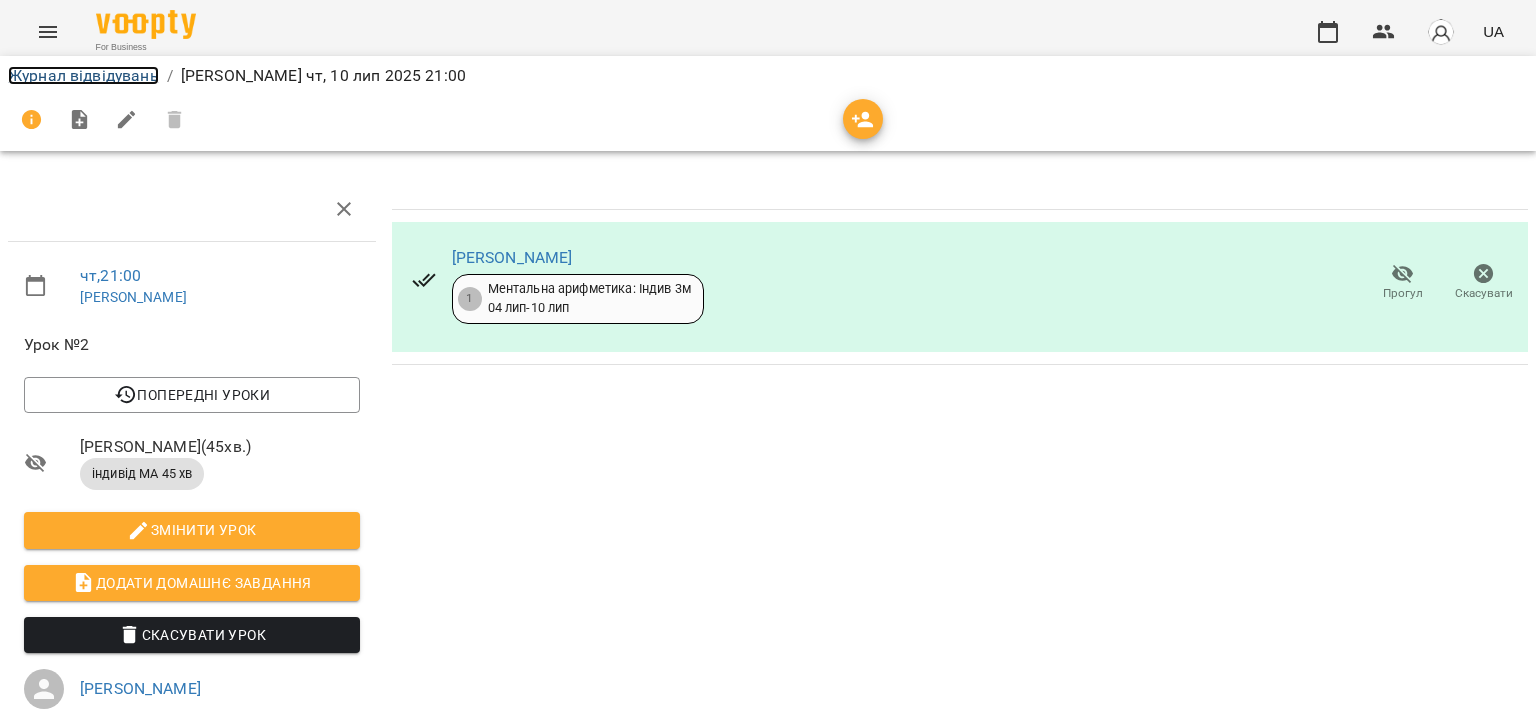 click on "Журнал відвідувань" at bounding box center (83, 75) 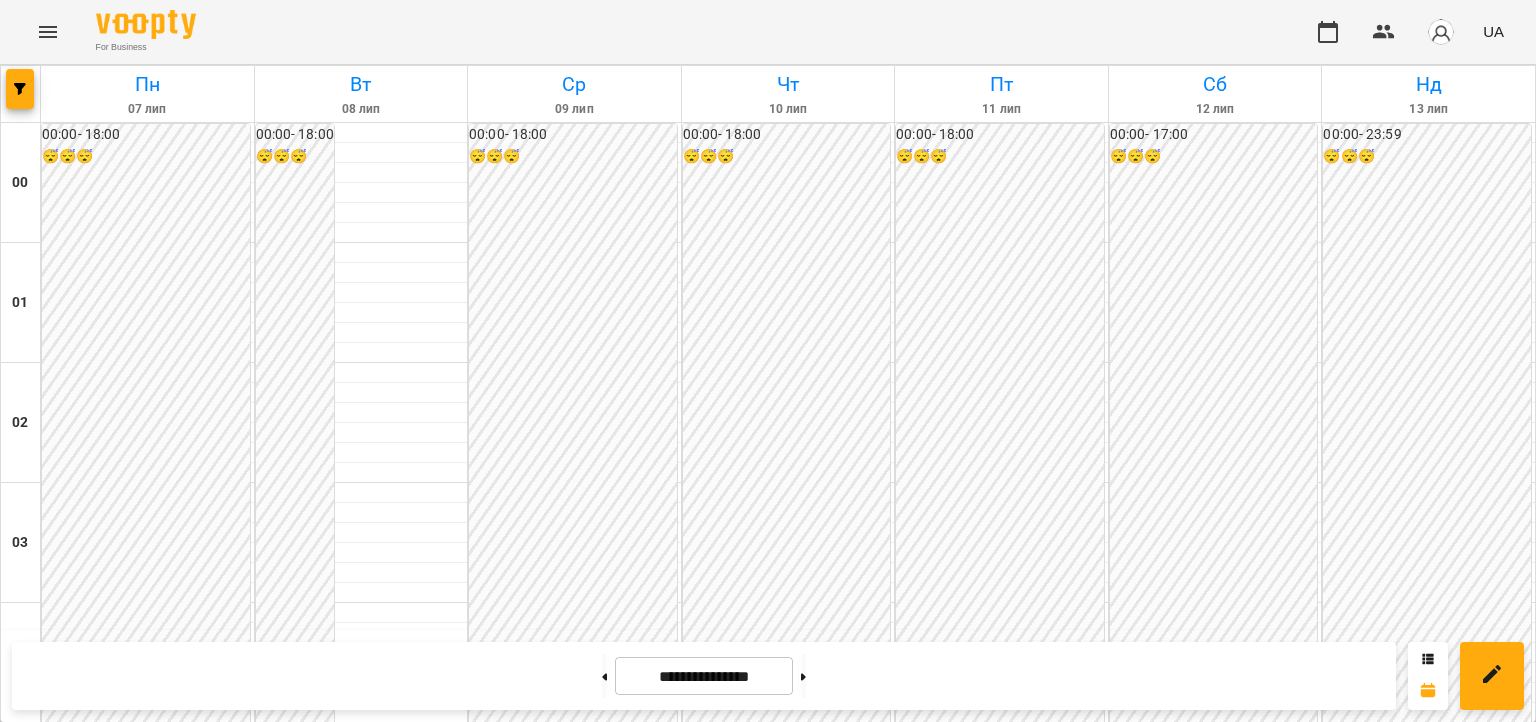 scroll, scrollTop: 1868, scrollLeft: 0, axis: vertical 